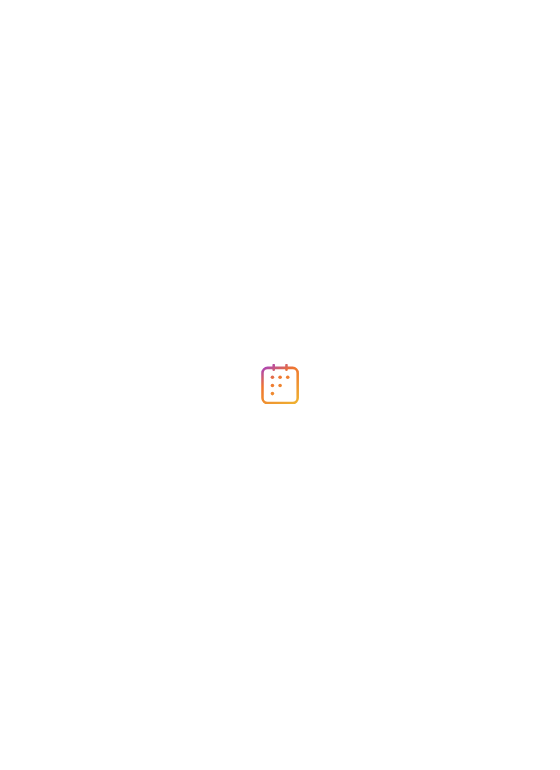 scroll, scrollTop: 0, scrollLeft: 0, axis: both 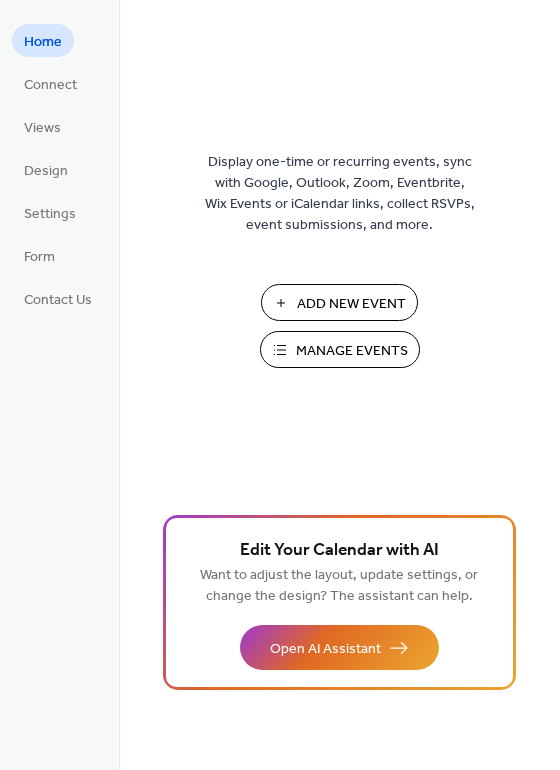 click on "Manage Events" at bounding box center [352, 351] 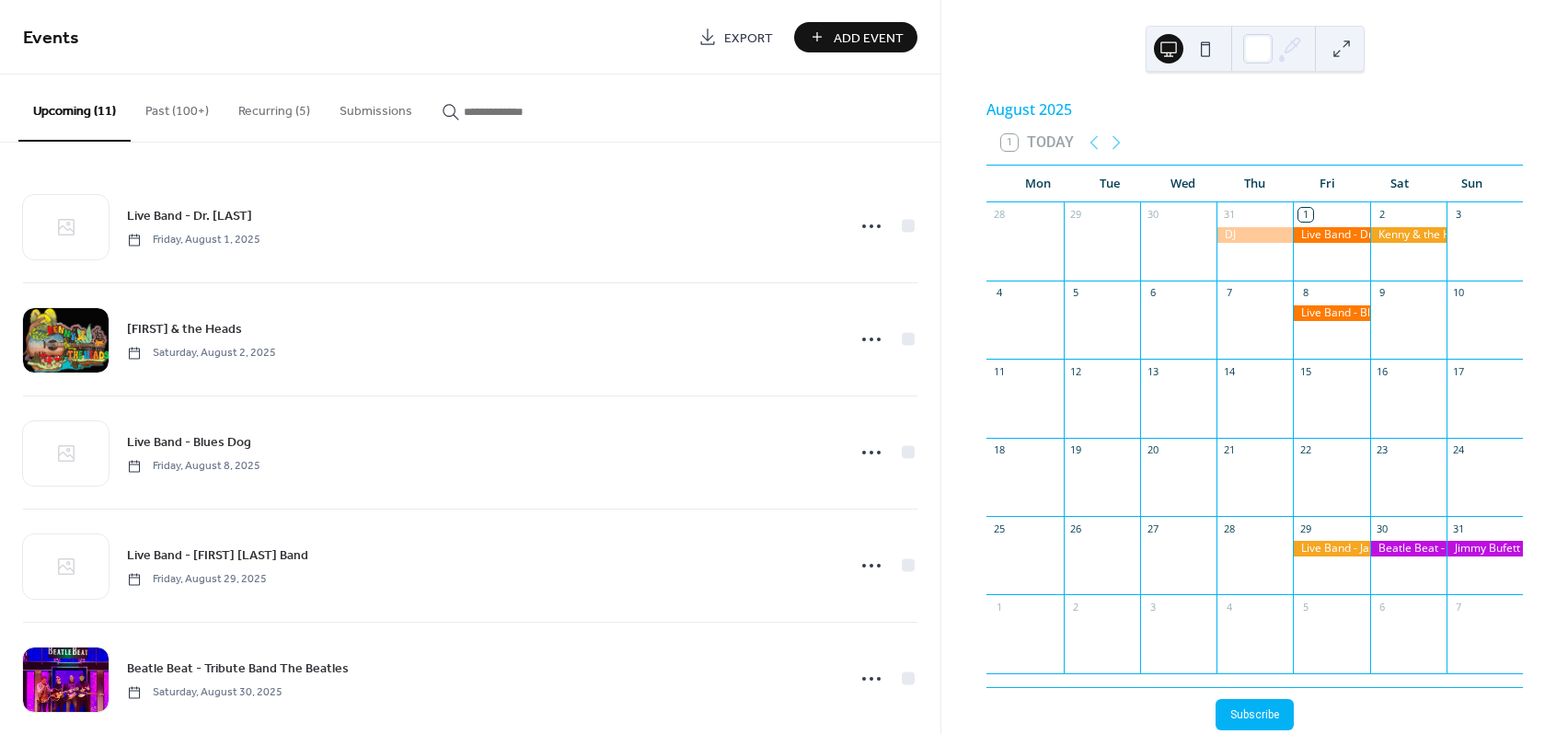 scroll, scrollTop: 0, scrollLeft: 0, axis: both 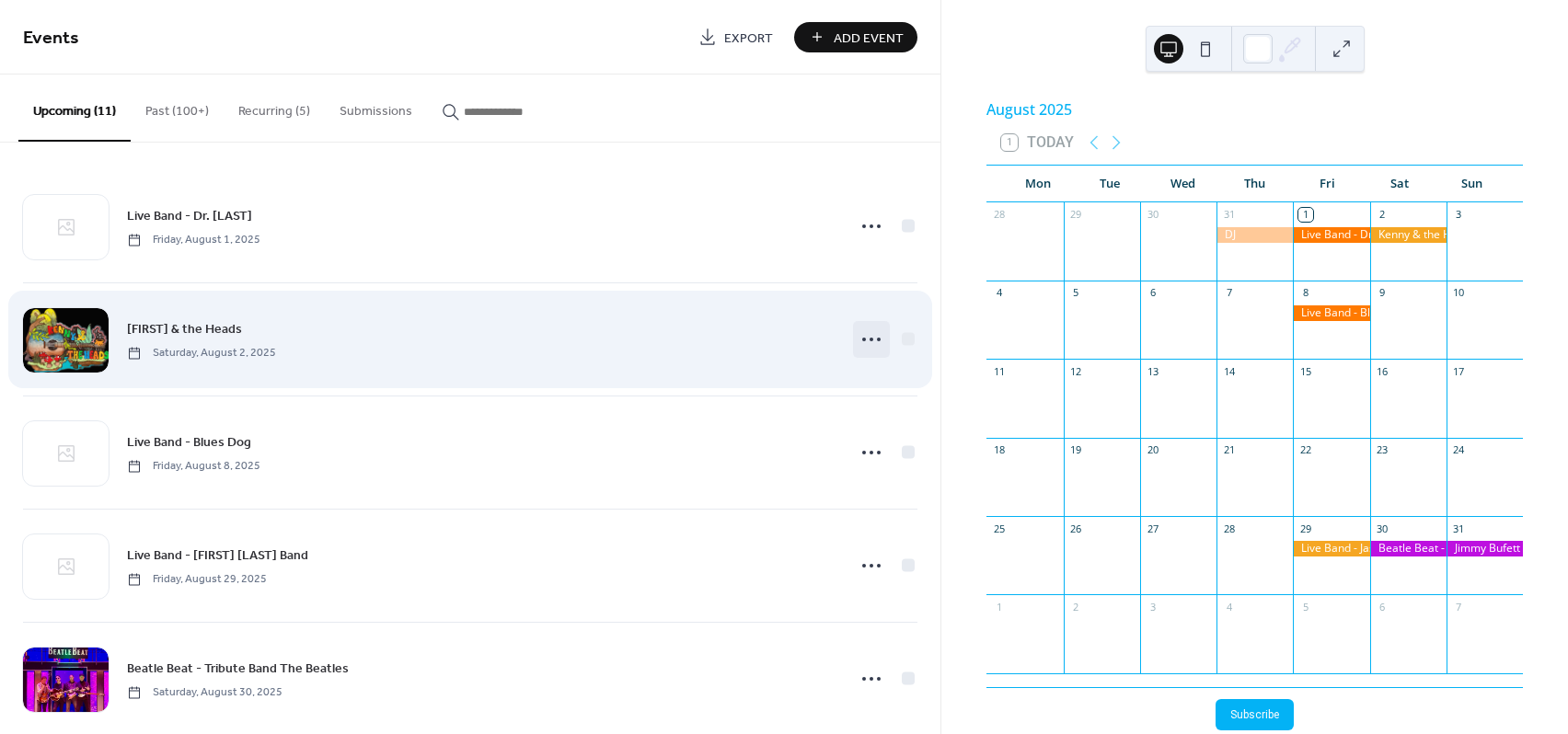 click 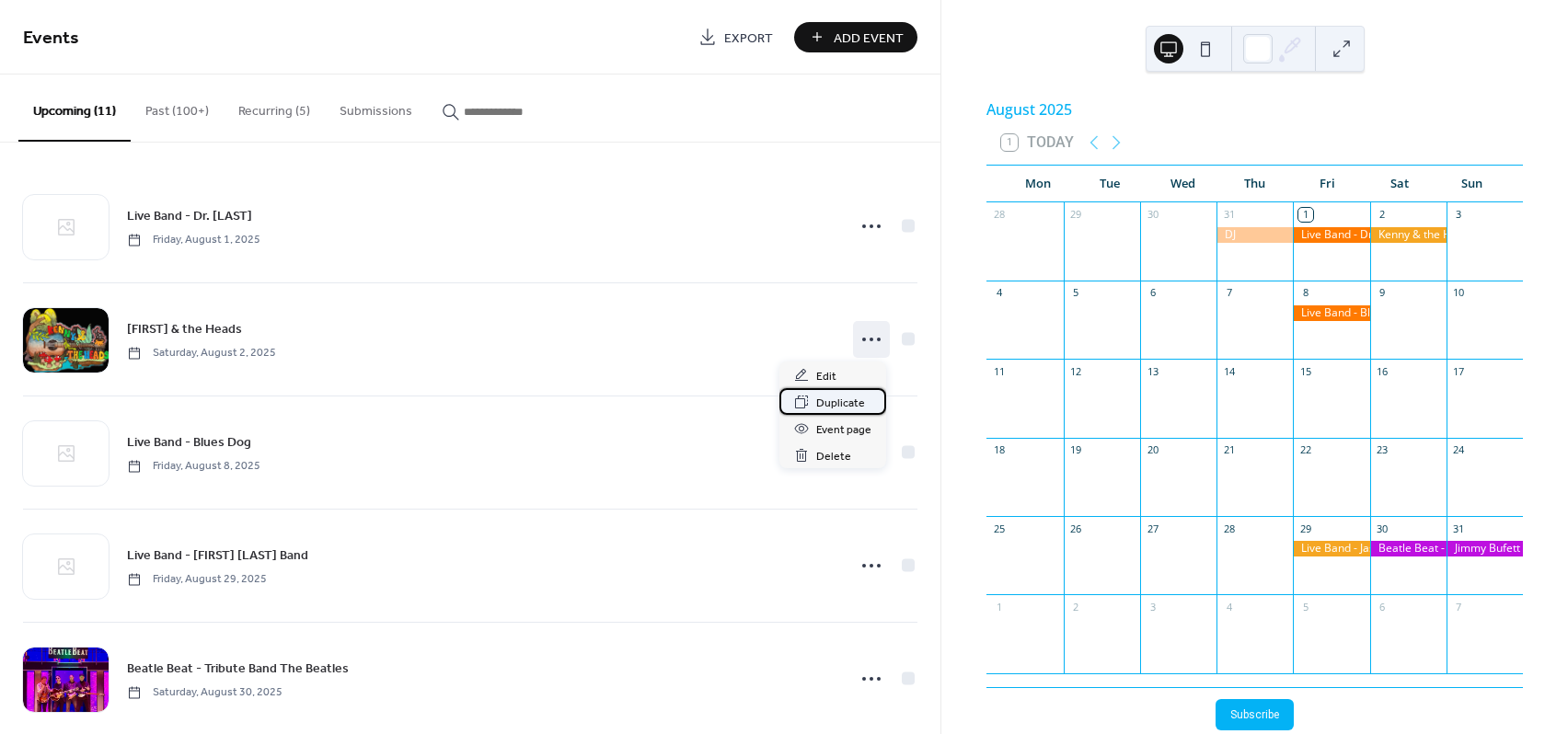 click on "Duplicate" at bounding box center (840, 403) 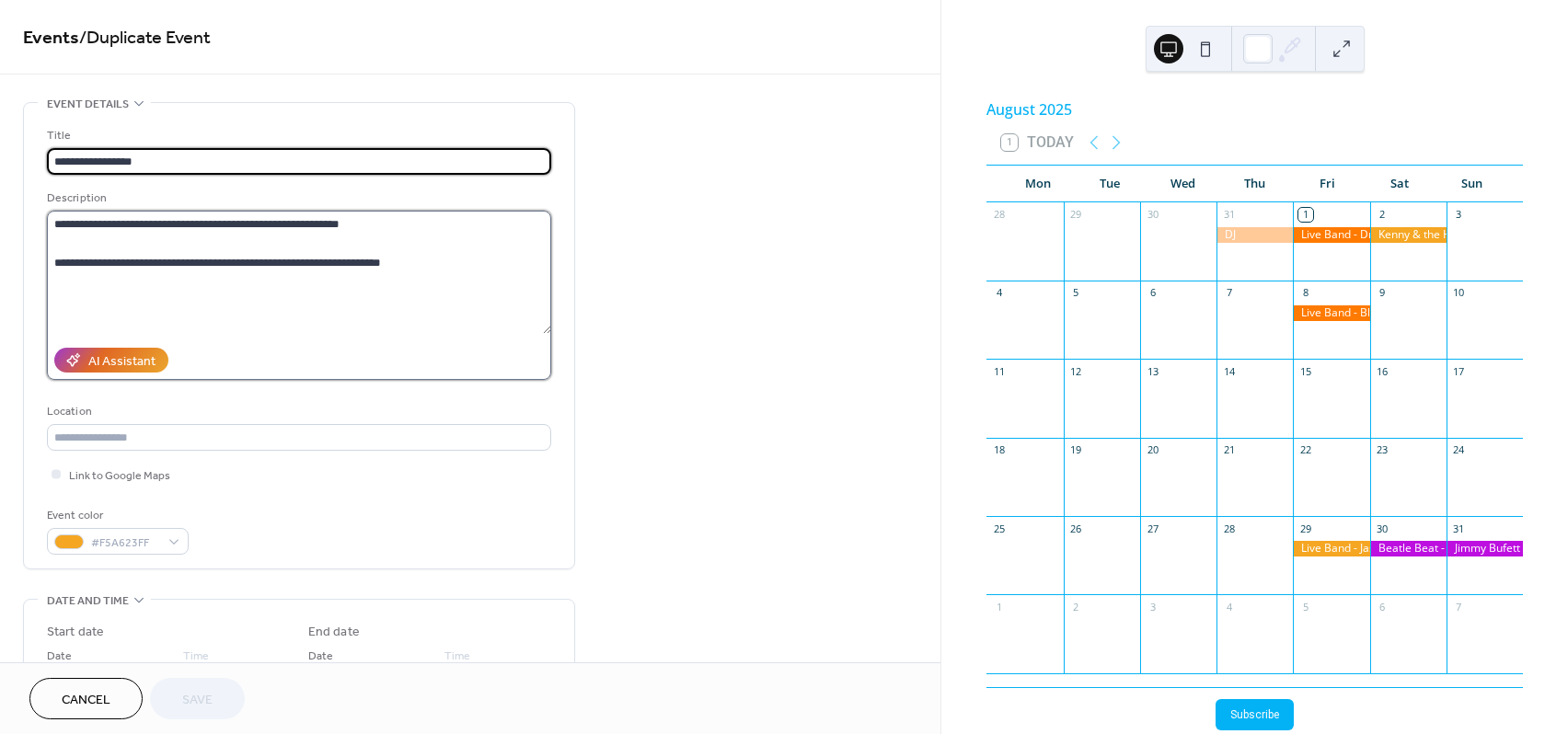 click on "**********" at bounding box center (299, 272) 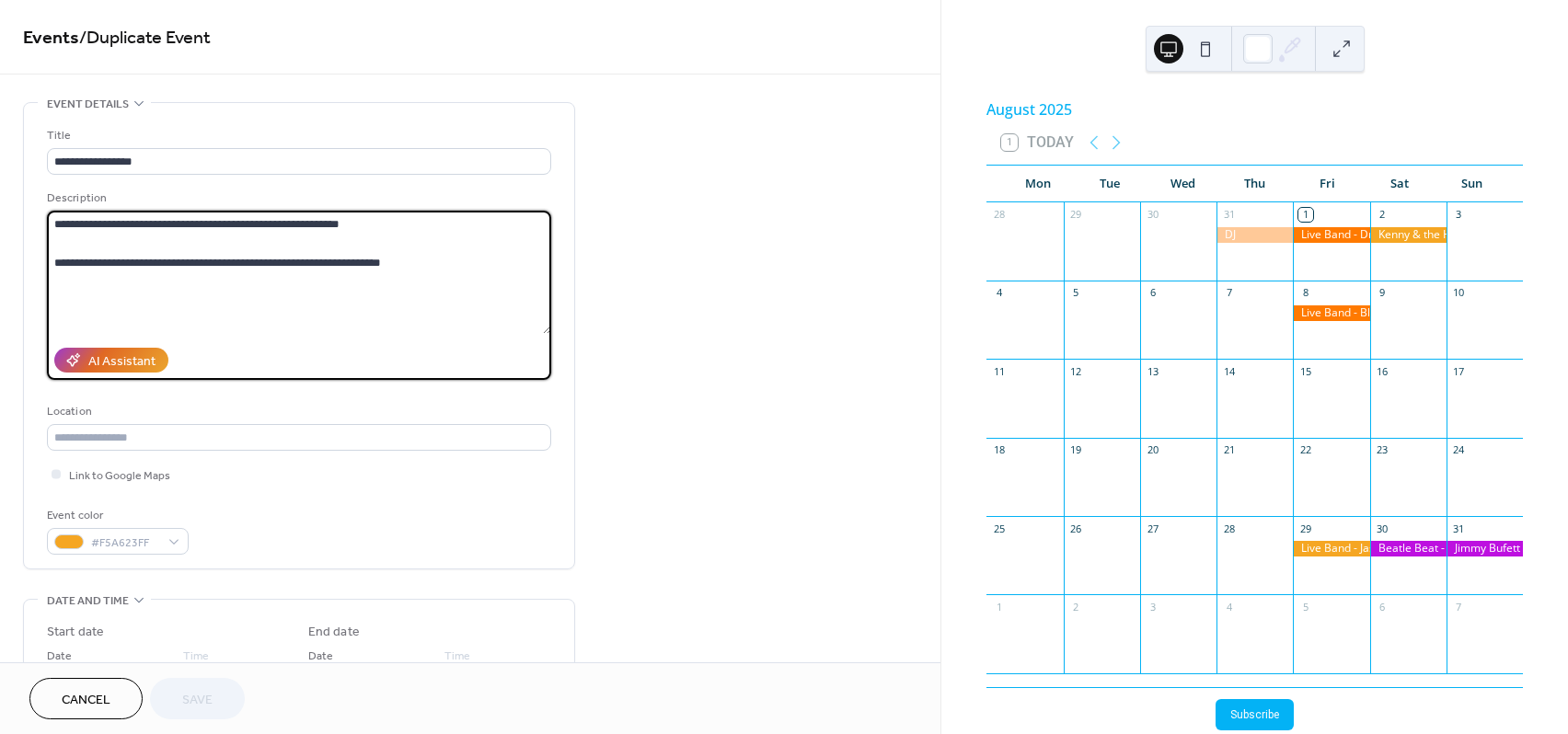 paste on "**********" 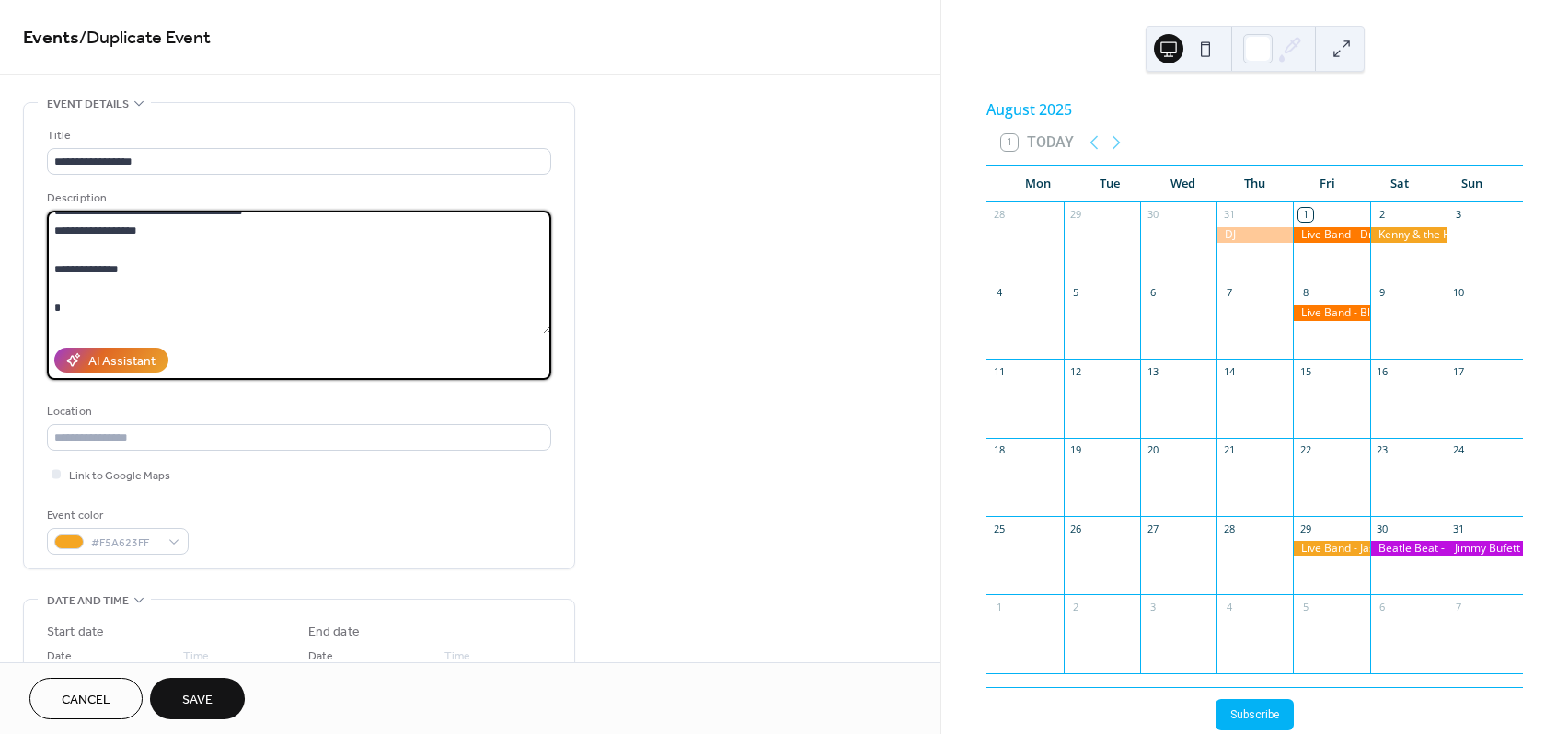 scroll, scrollTop: 0, scrollLeft: 0, axis: both 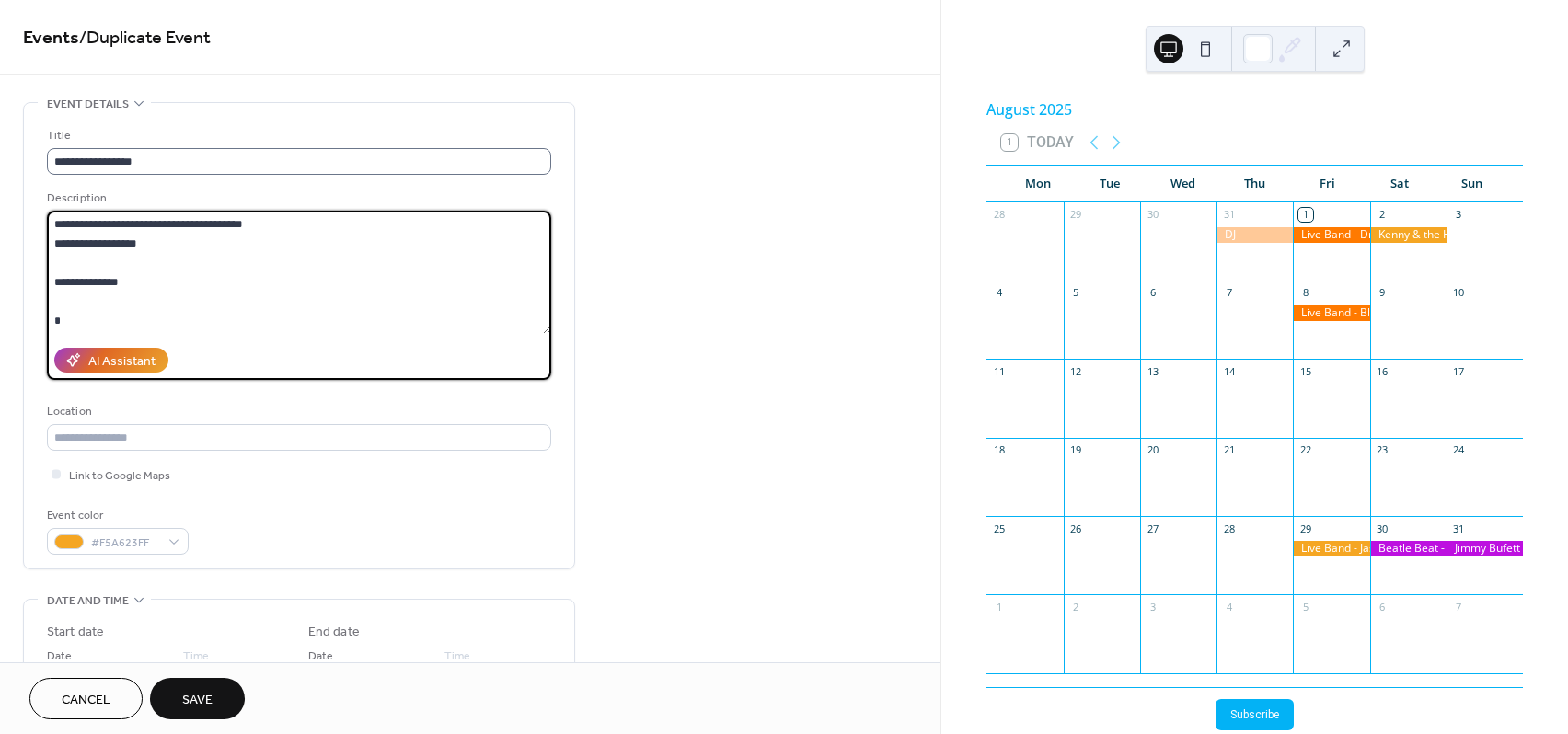 type on "**********" 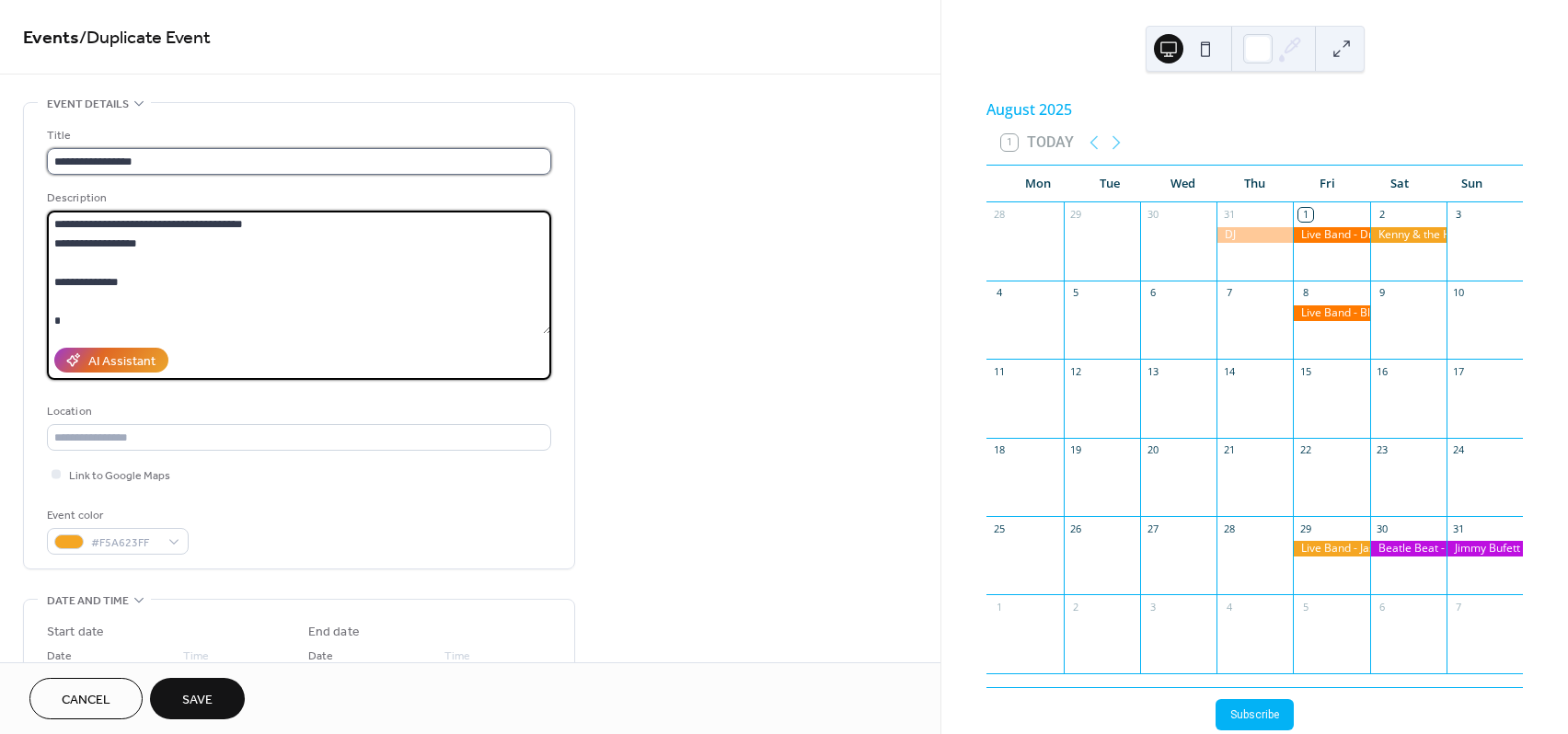 click on "**********" at bounding box center (299, 161) 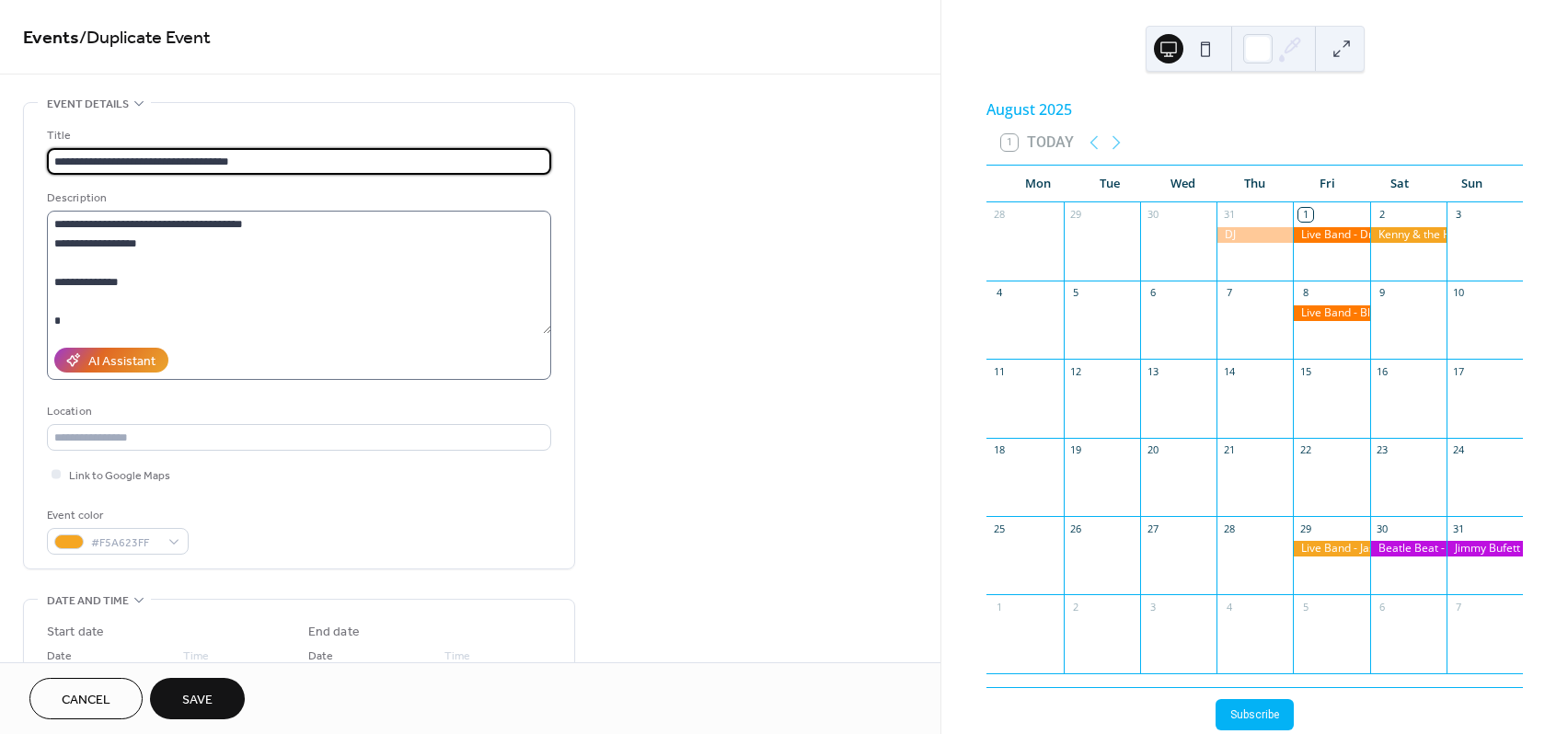 type on "**********" 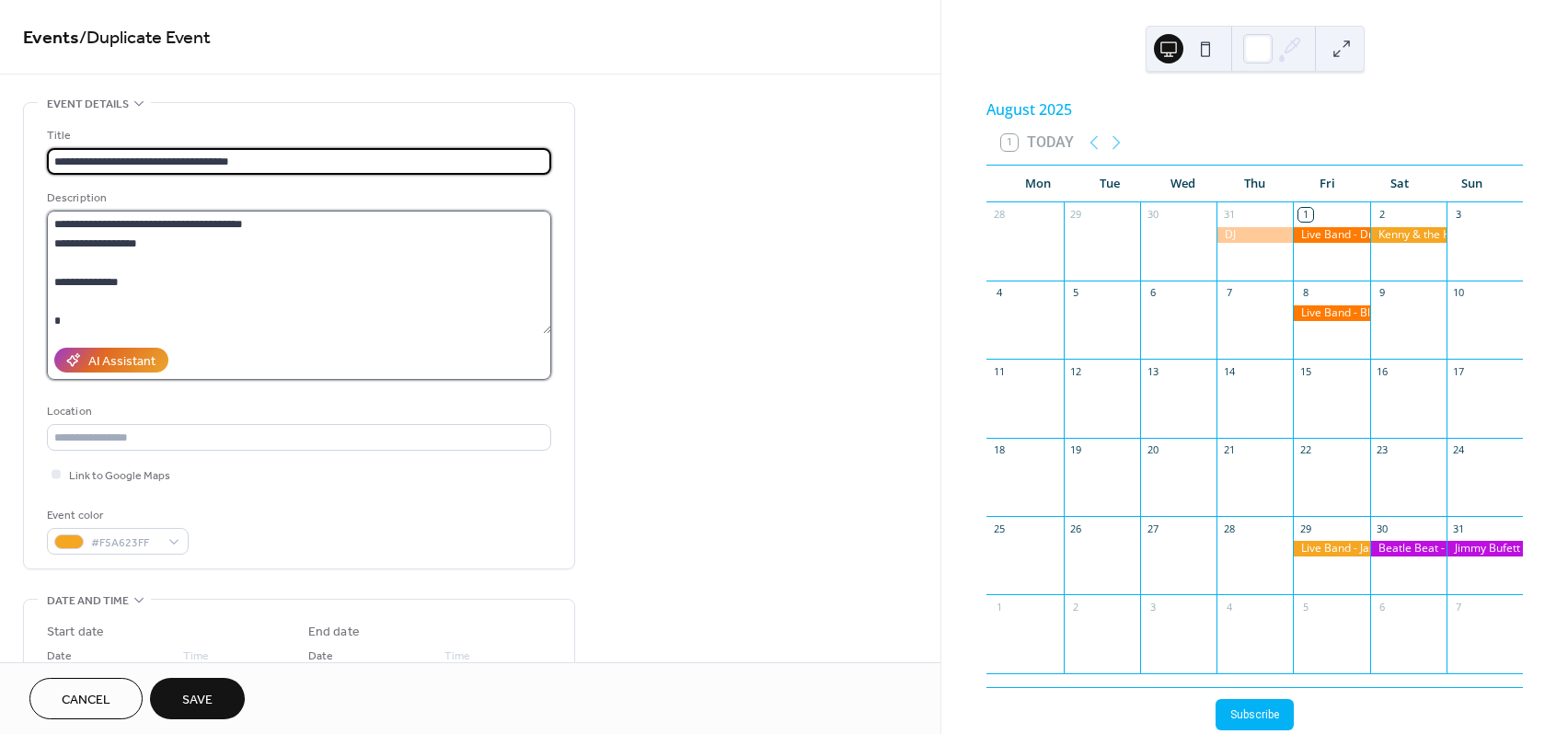 click on "**********" at bounding box center (299, 272) 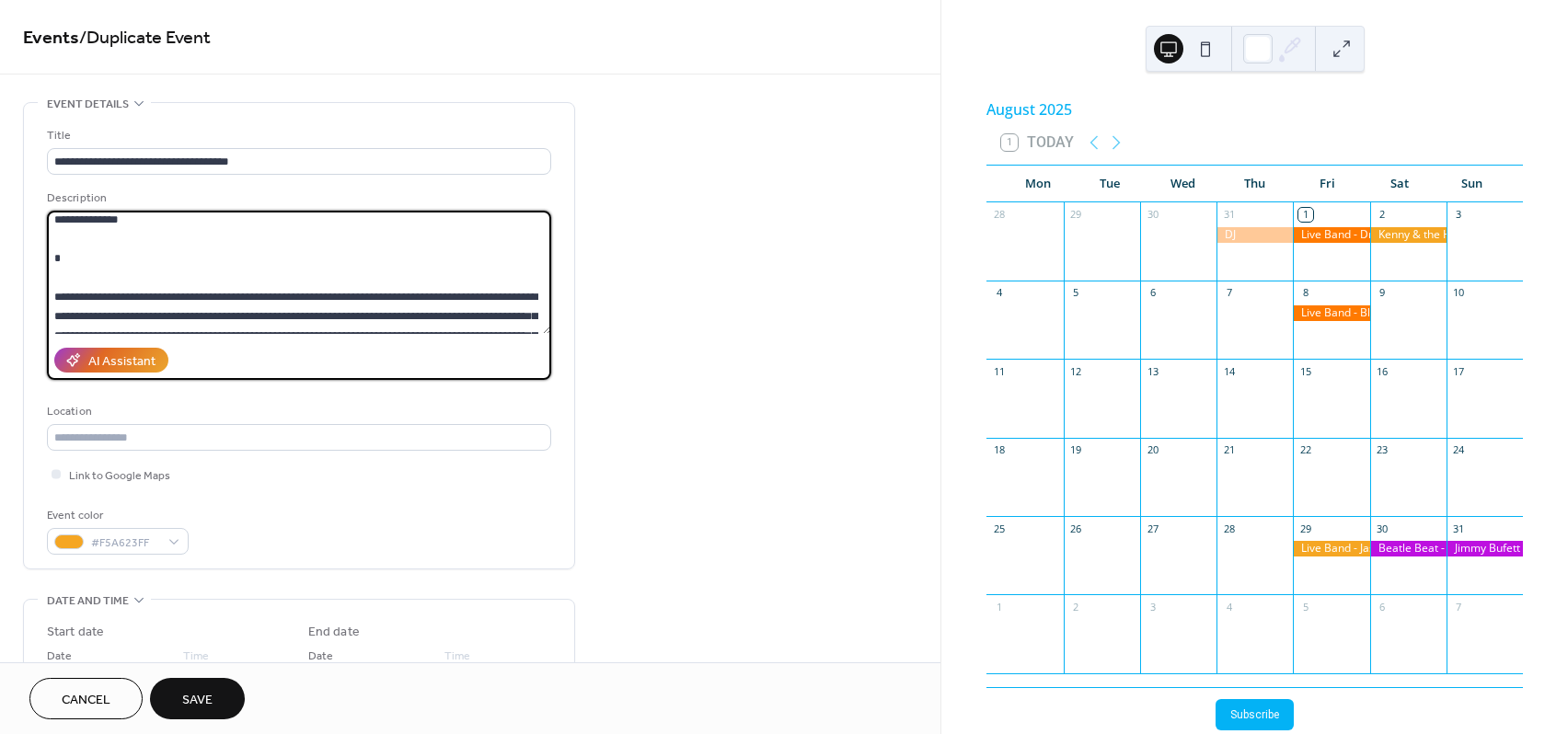 scroll, scrollTop: 47, scrollLeft: 0, axis: vertical 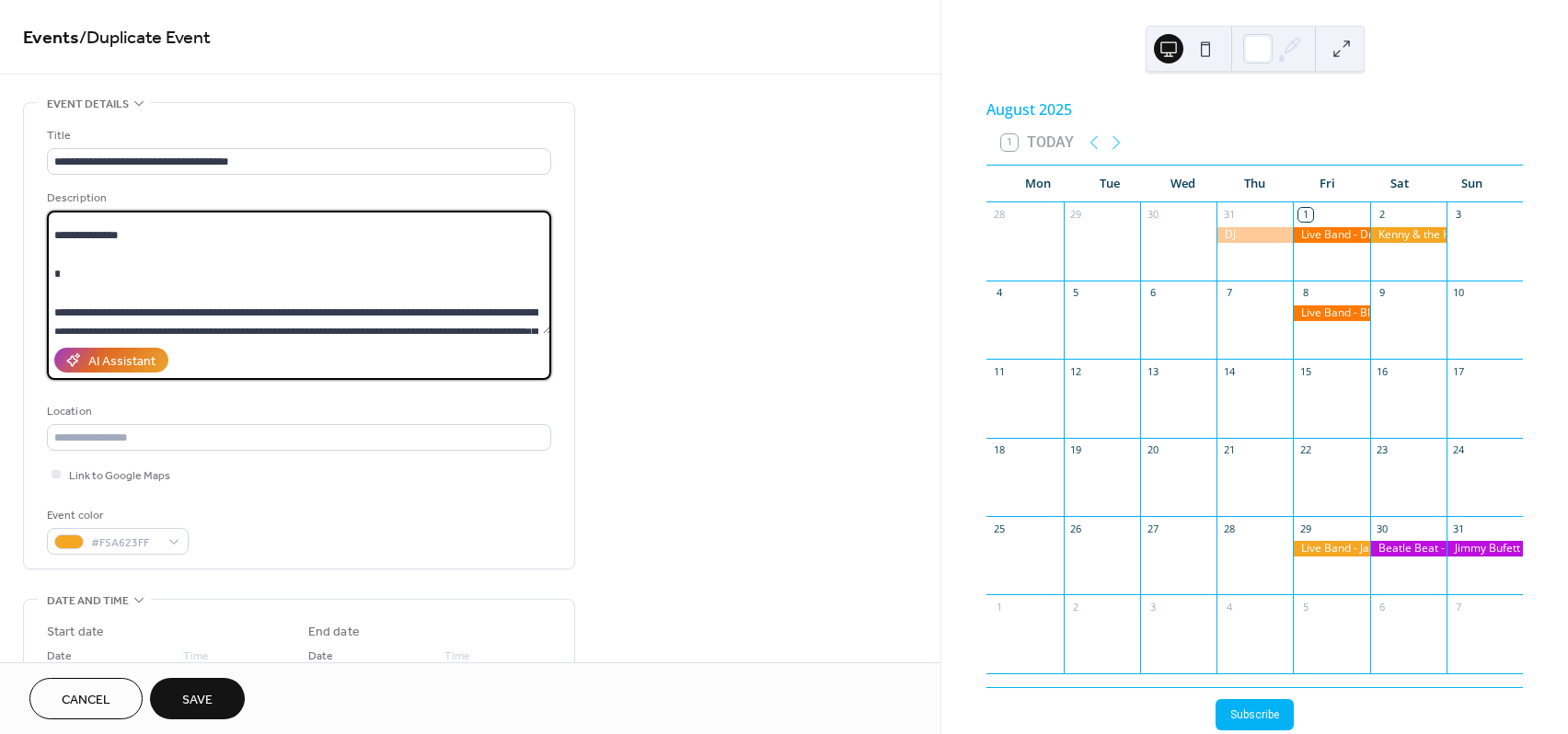 click on "**********" at bounding box center [299, 272] 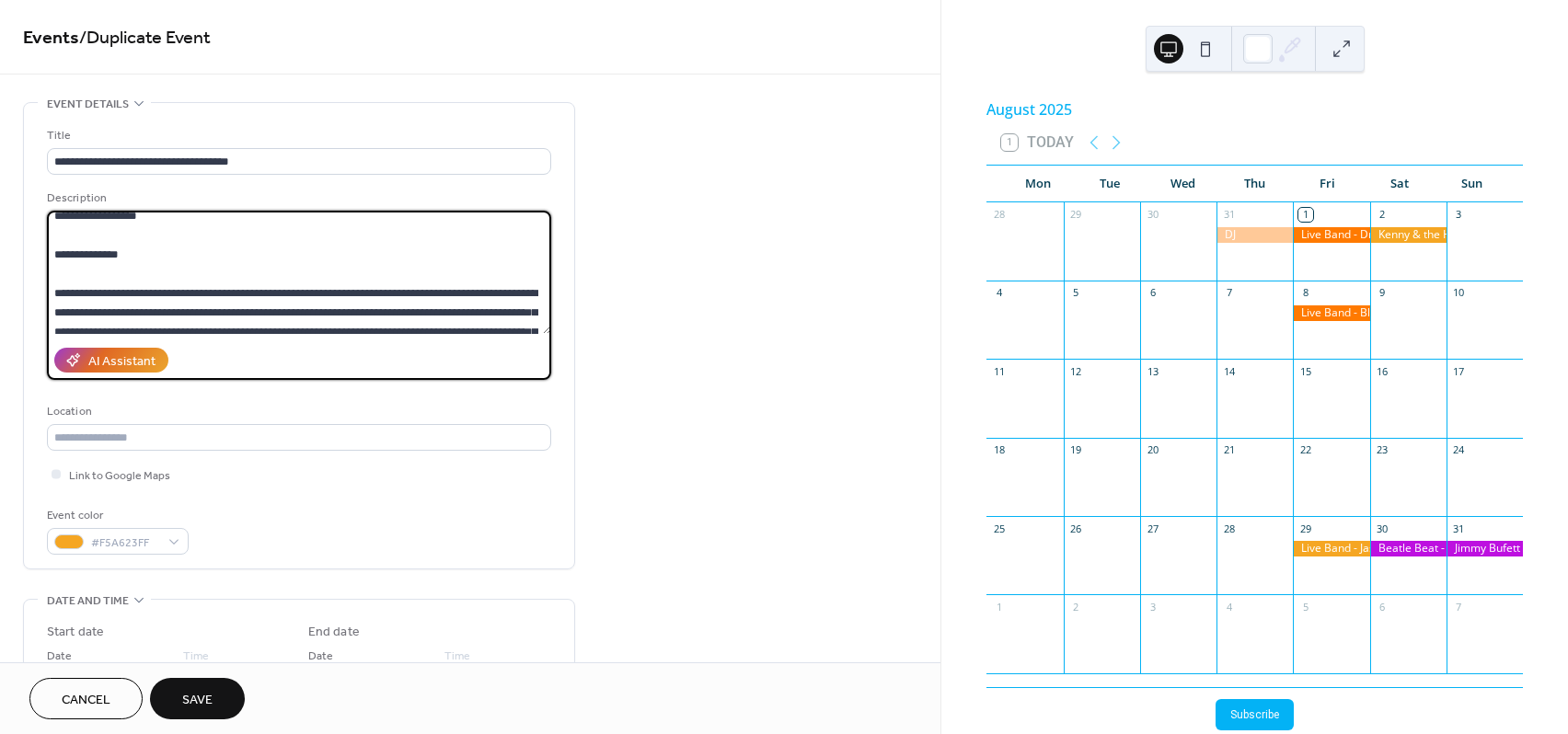 scroll, scrollTop: 116, scrollLeft: 0, axis: vertical 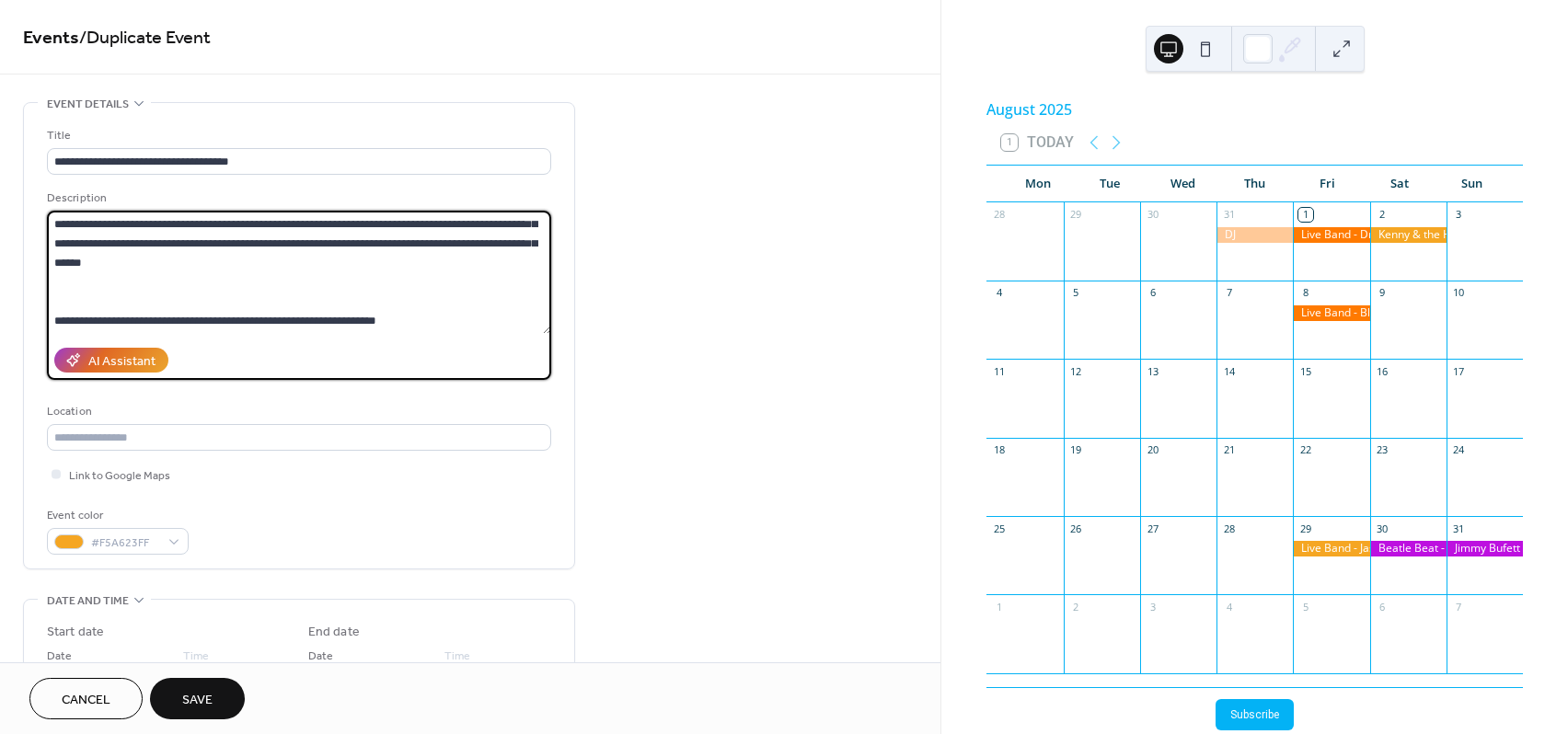 click on "**********" at bounding box center (299, 272) 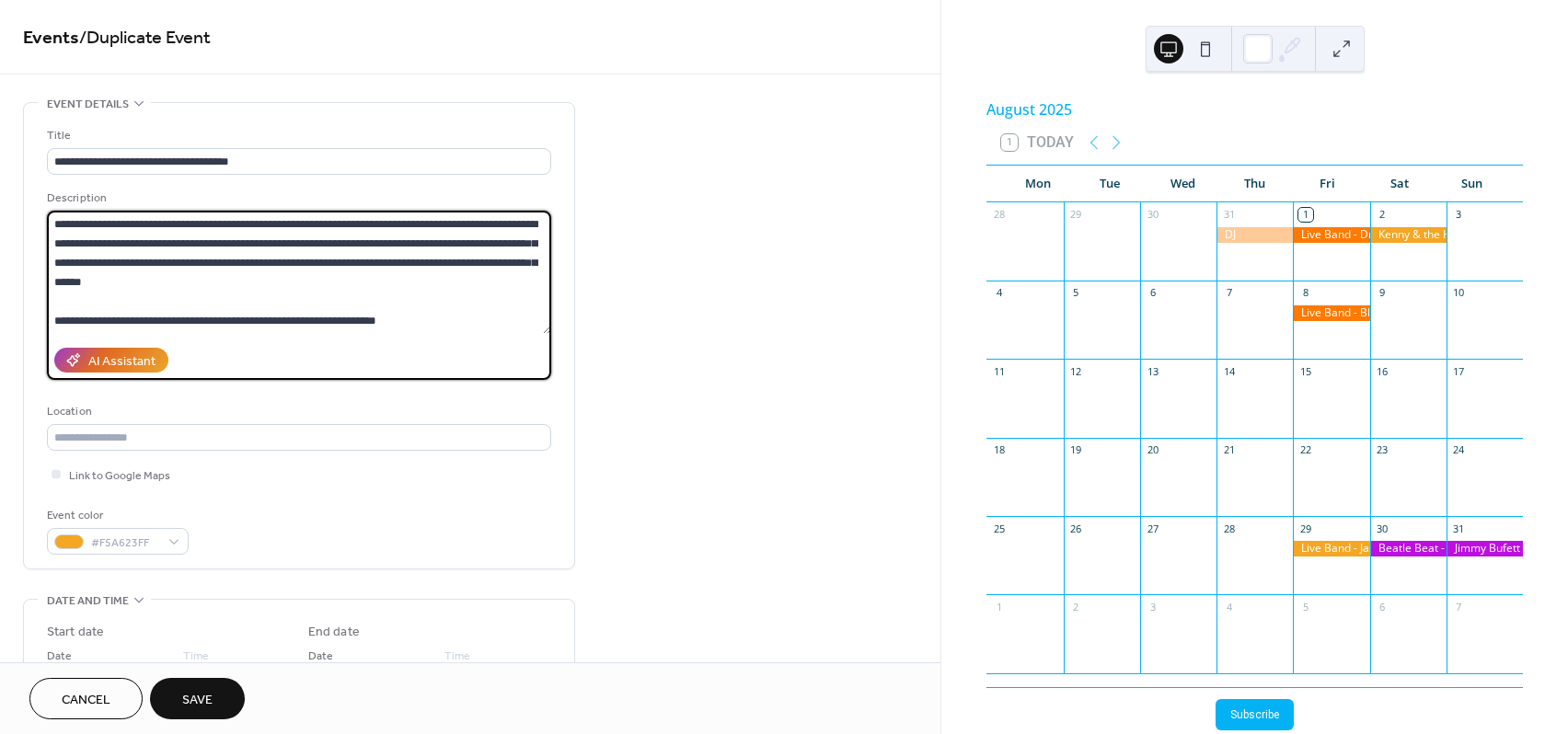 scroll, scrollTop: 97, scrollLeft: 0, axis: vertical 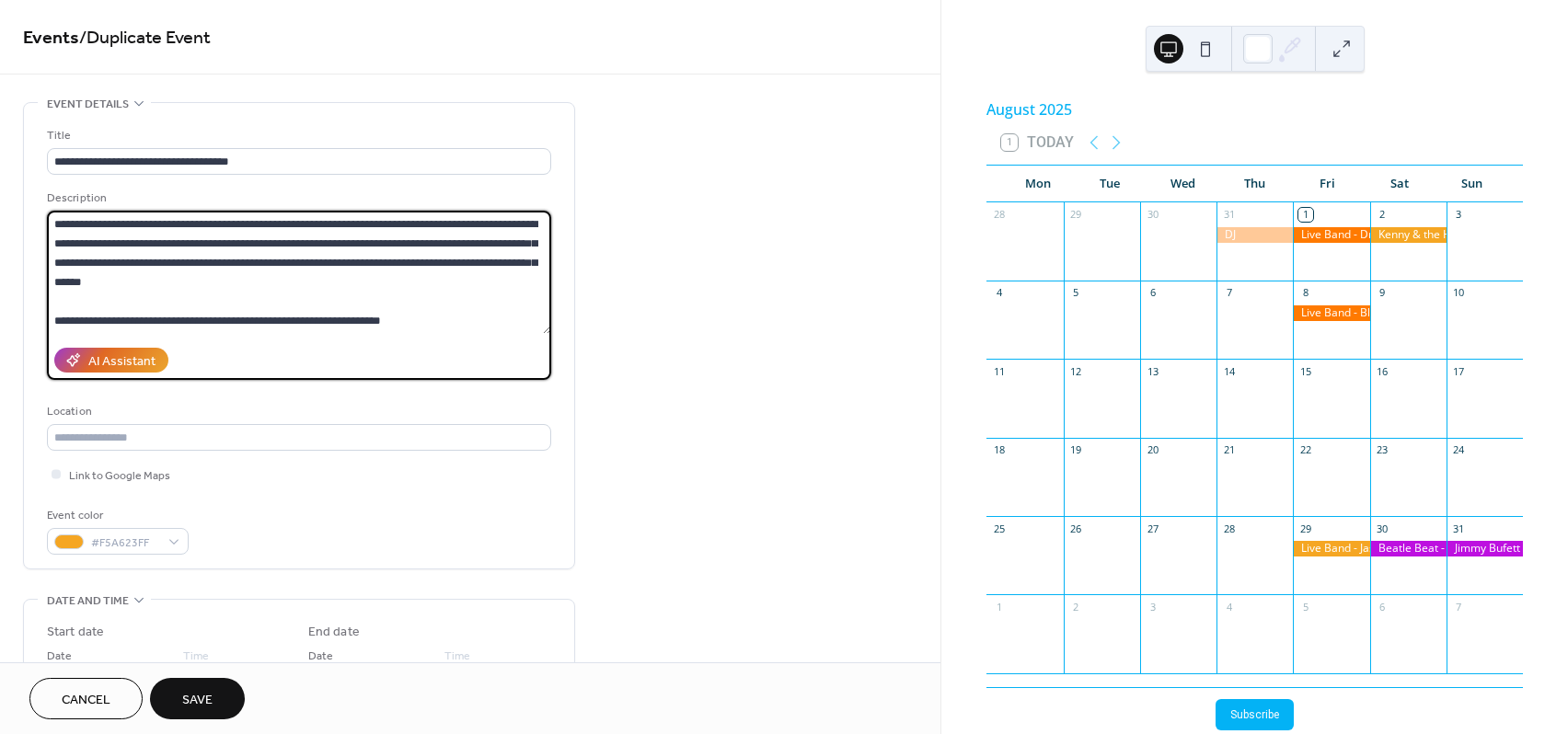 paste on "**********" 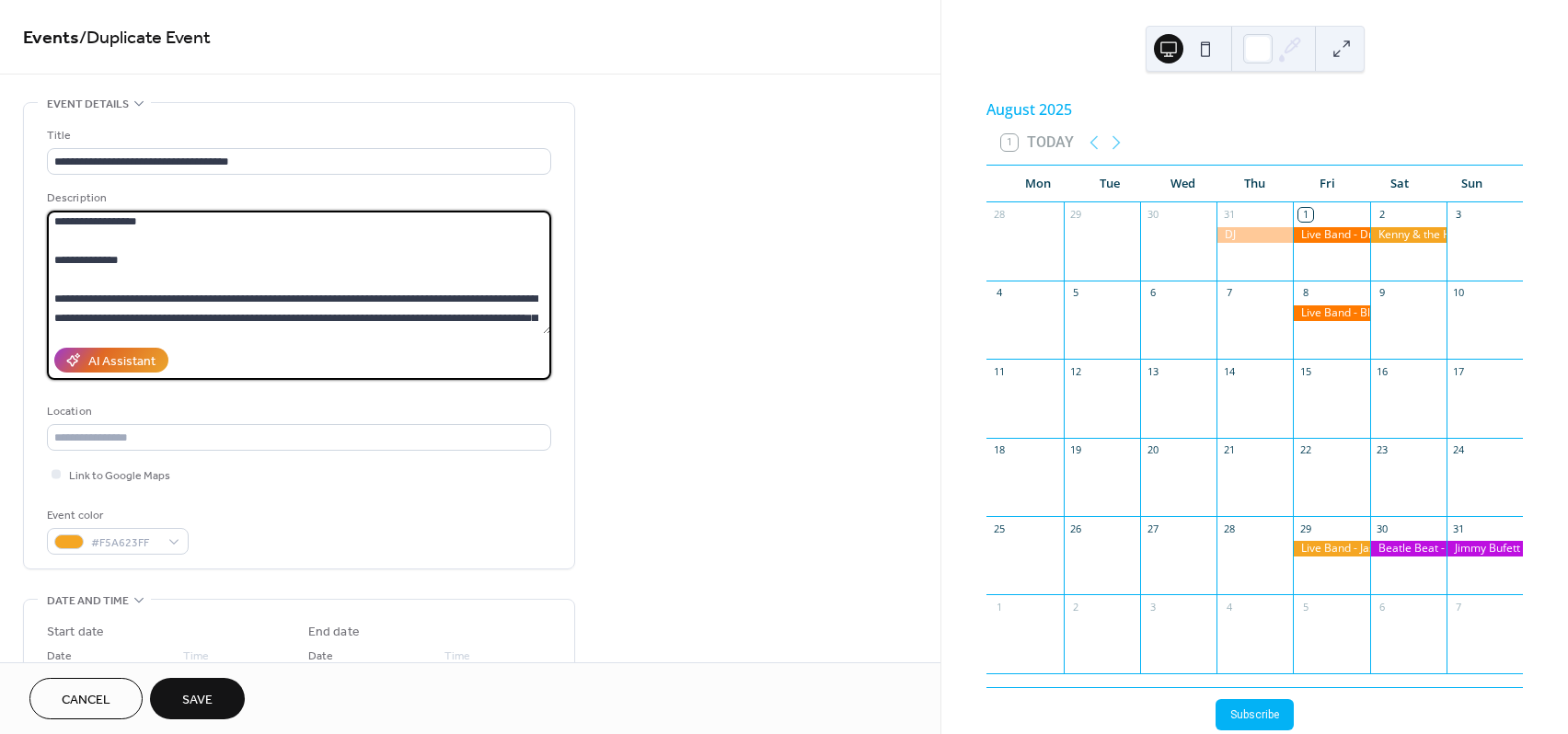 scroll, scrollTop: 0, scrollLeft: 0, axis: both 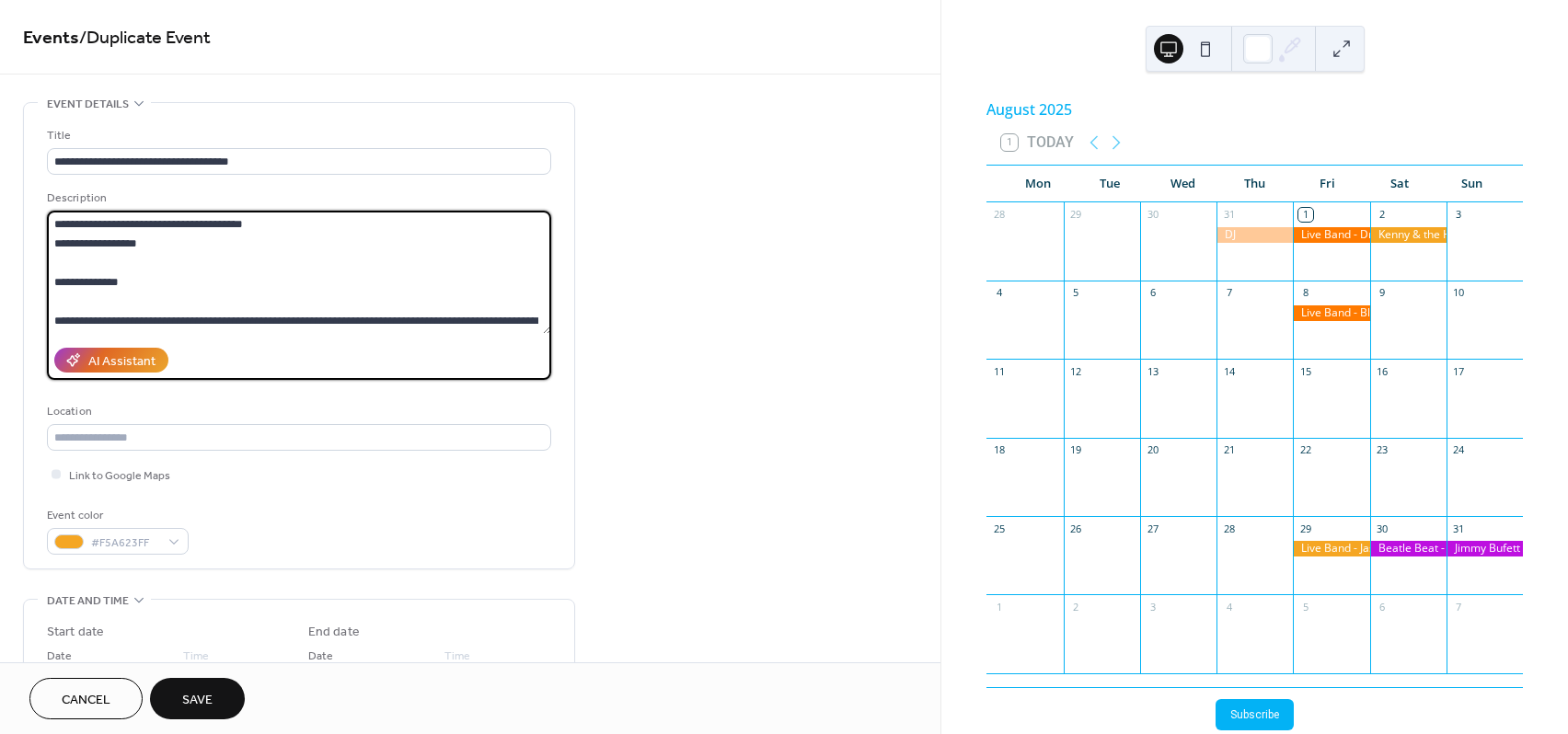 click on "**********" at bounding box center [299, 272] 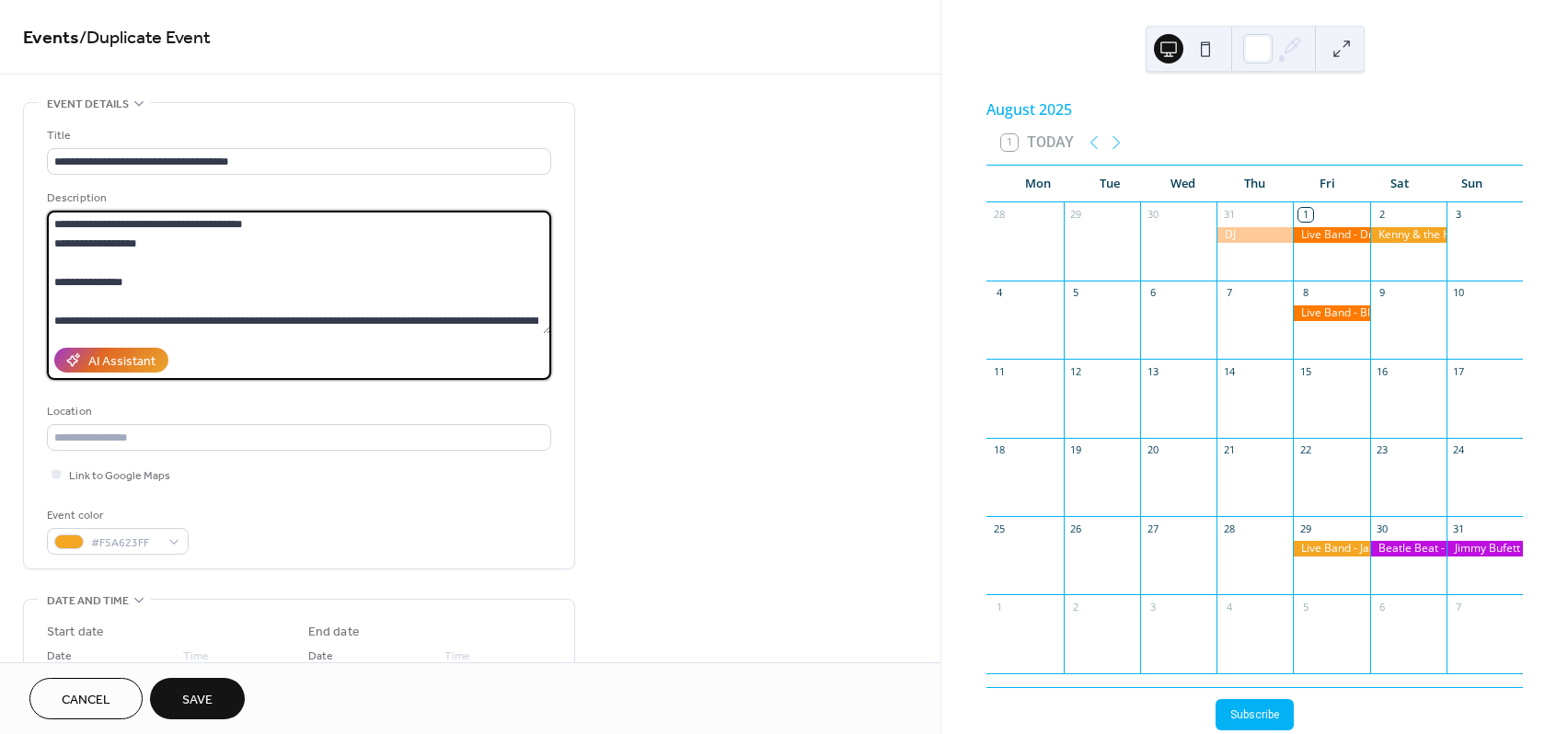 paste on "**********" 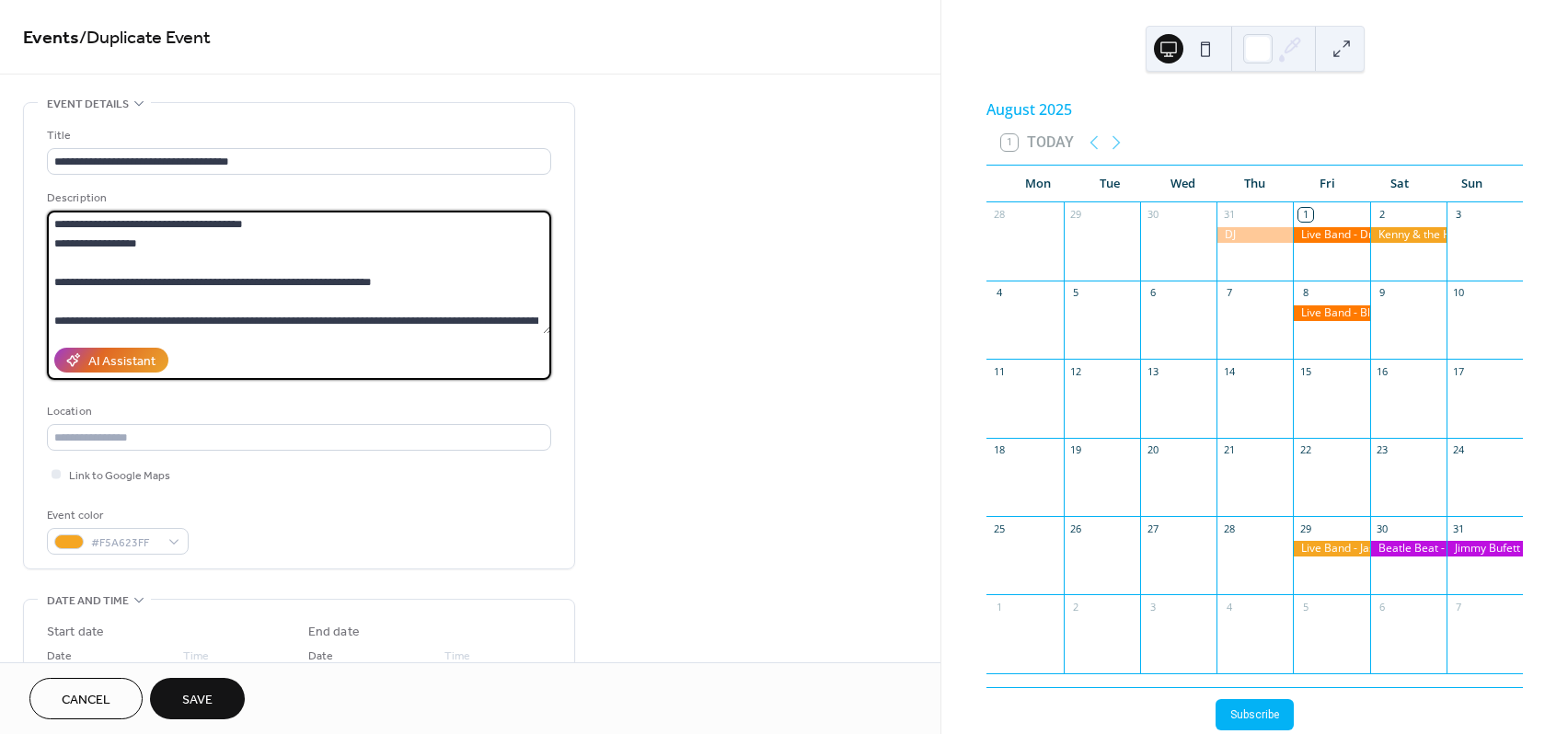 scroll, scrollTop: 116, scrollLeft: 0, axis: vertical 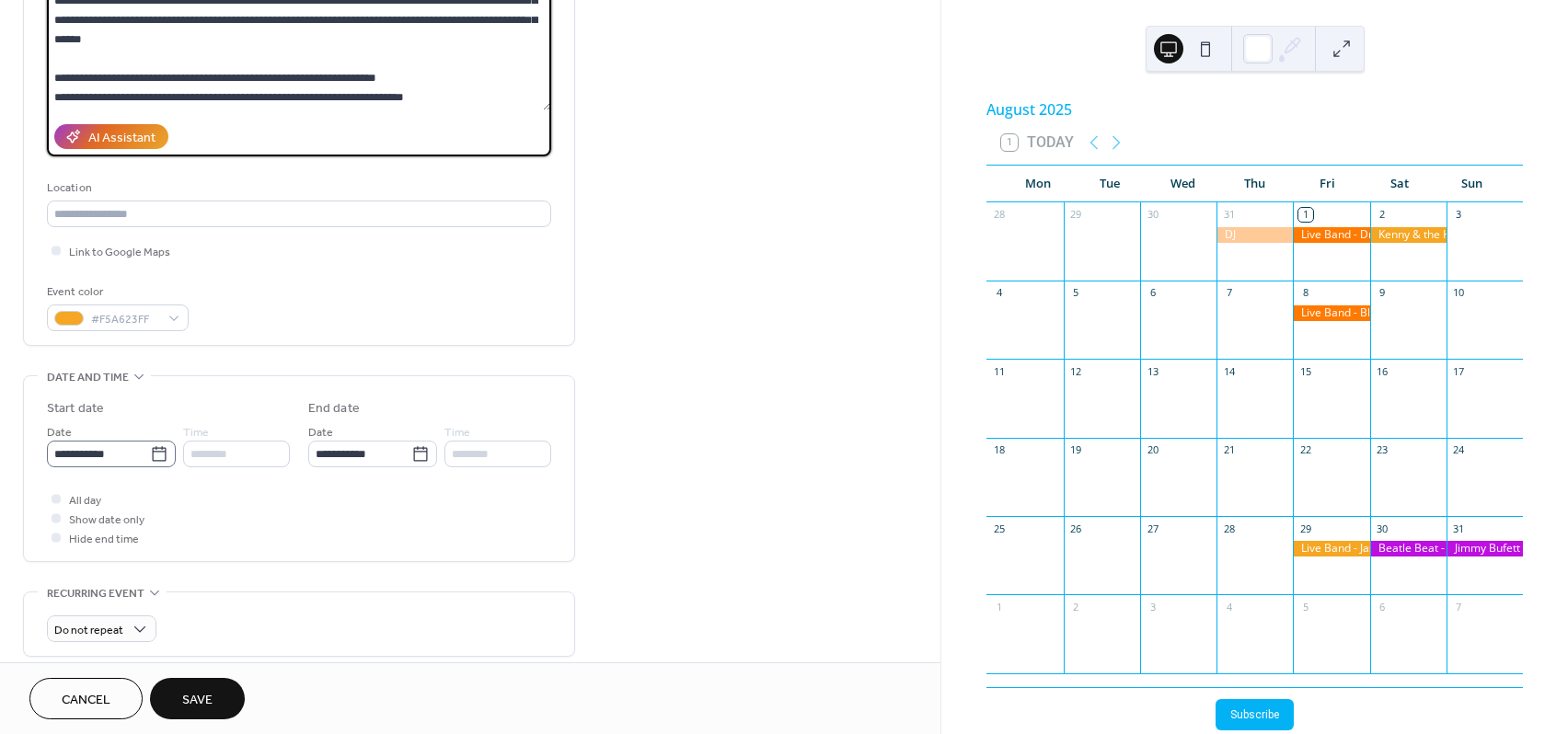 type on "**********" 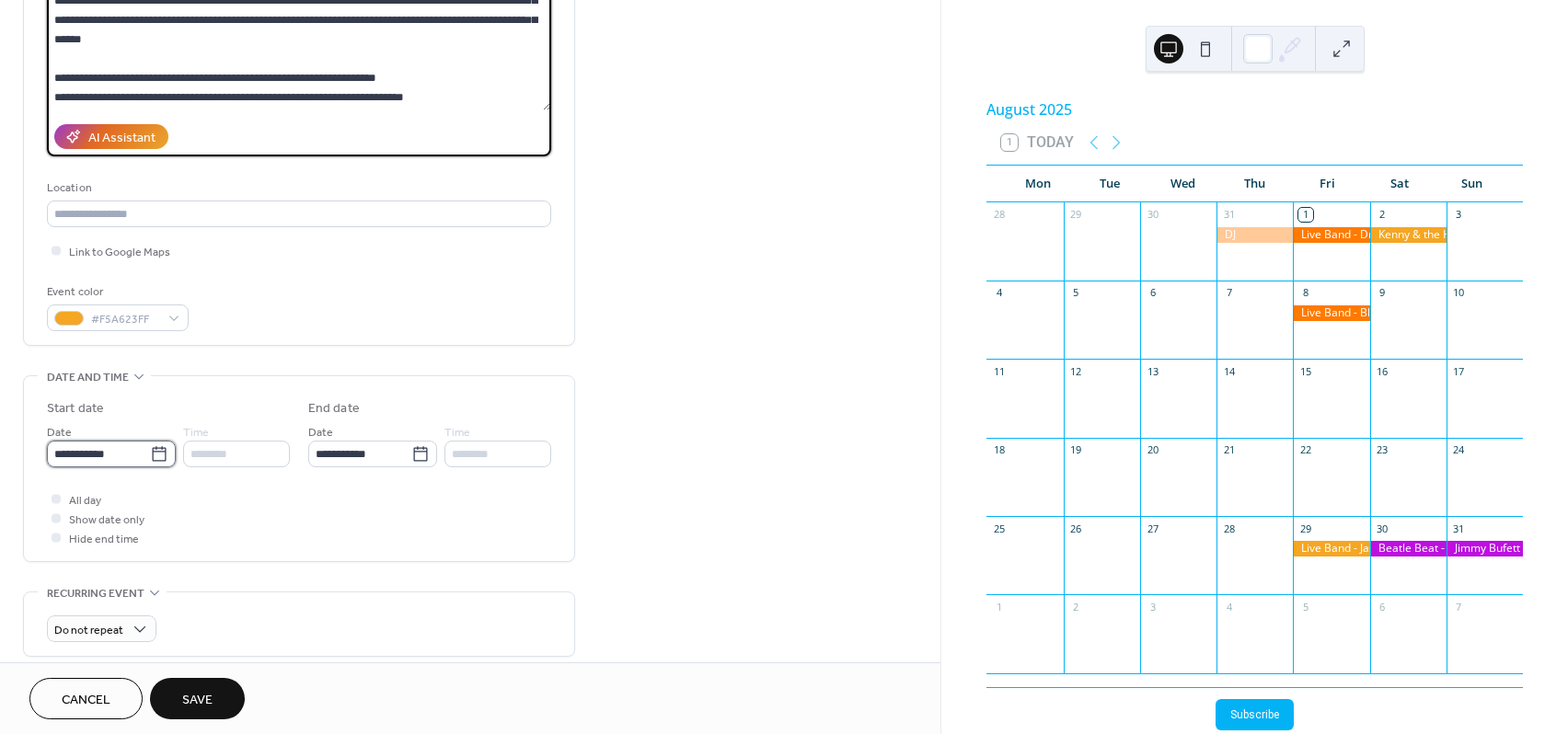 click on "**********" at bounding box center (98, 453) 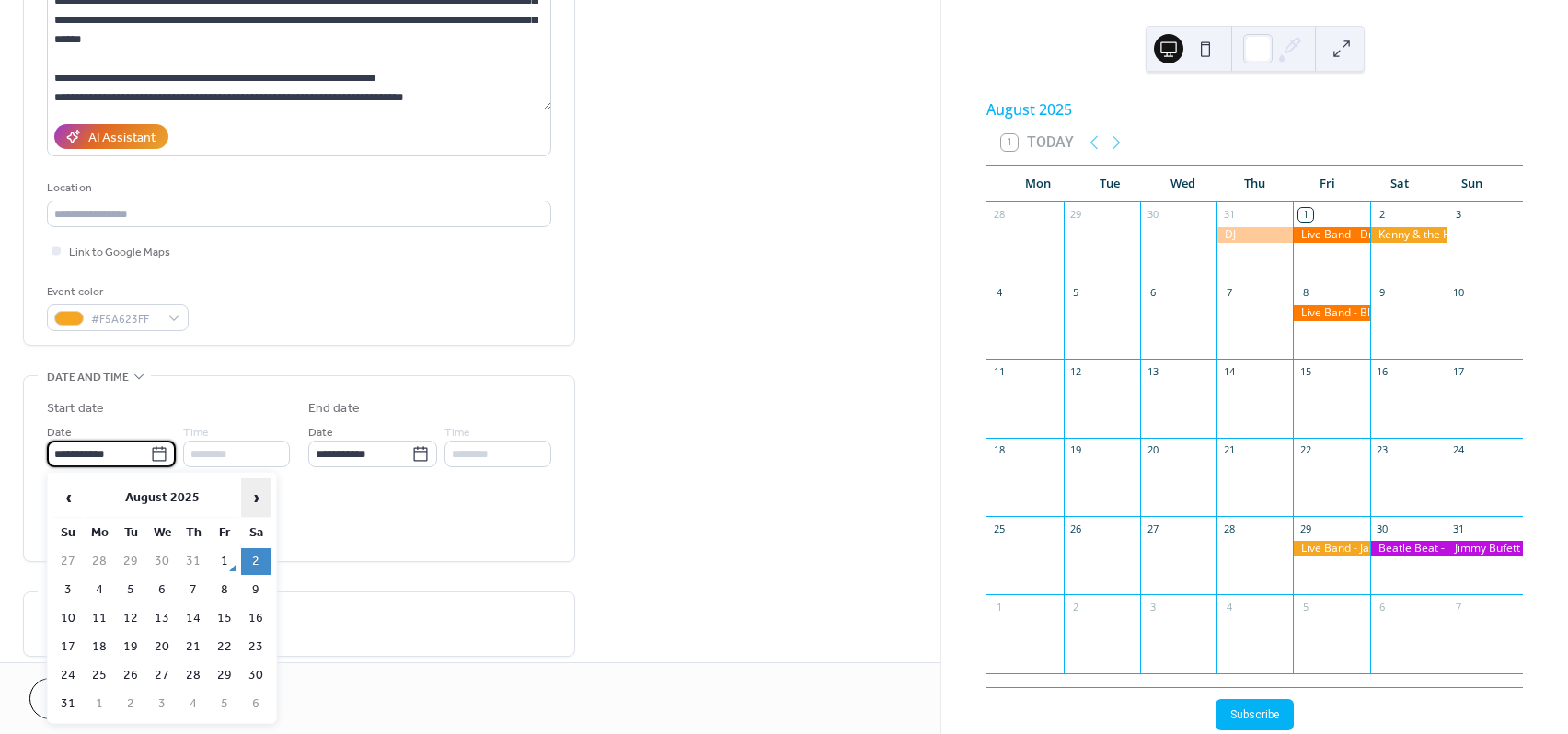 click on "›" at bounding box center [256, 498] 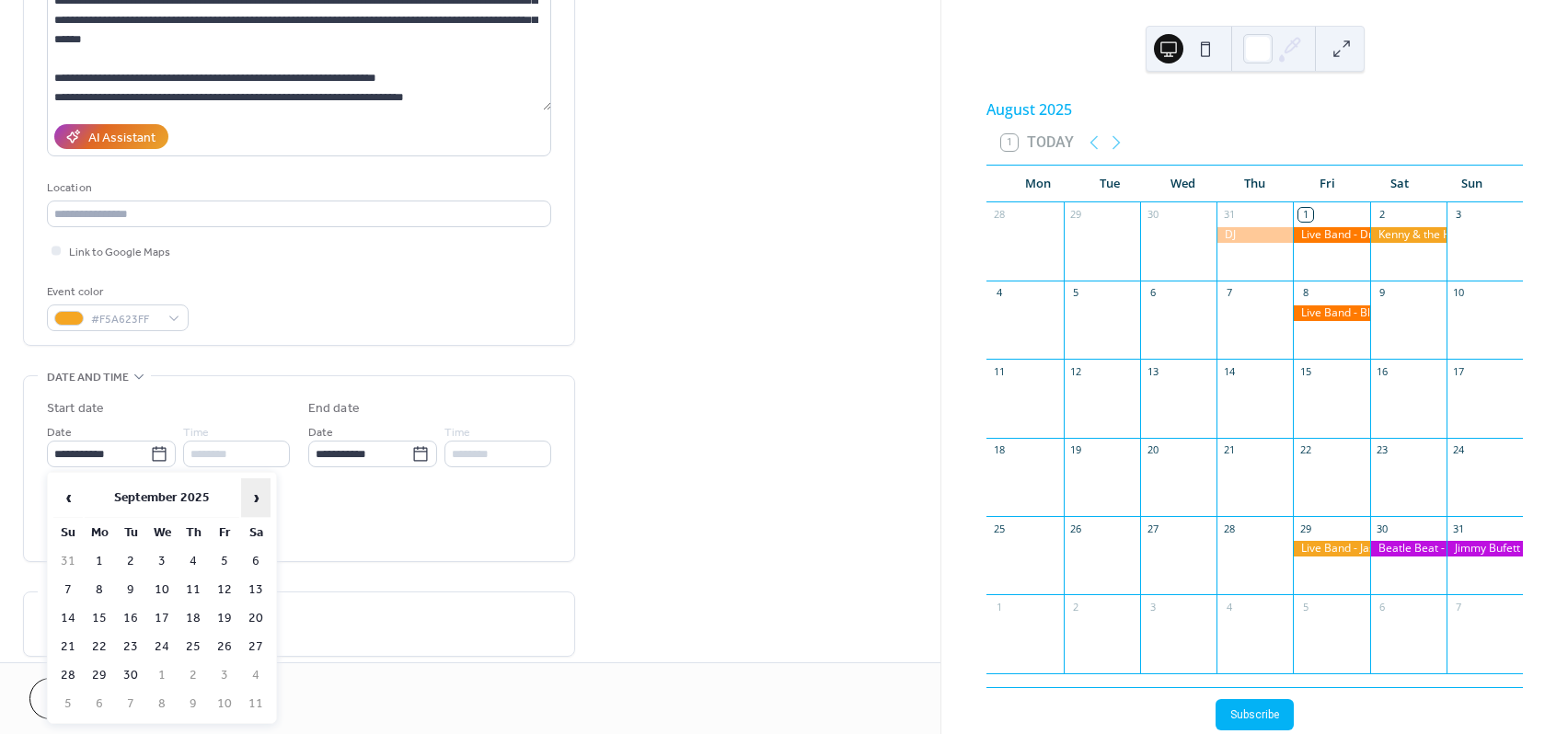 click on "›" at bounding box center (256, 498) 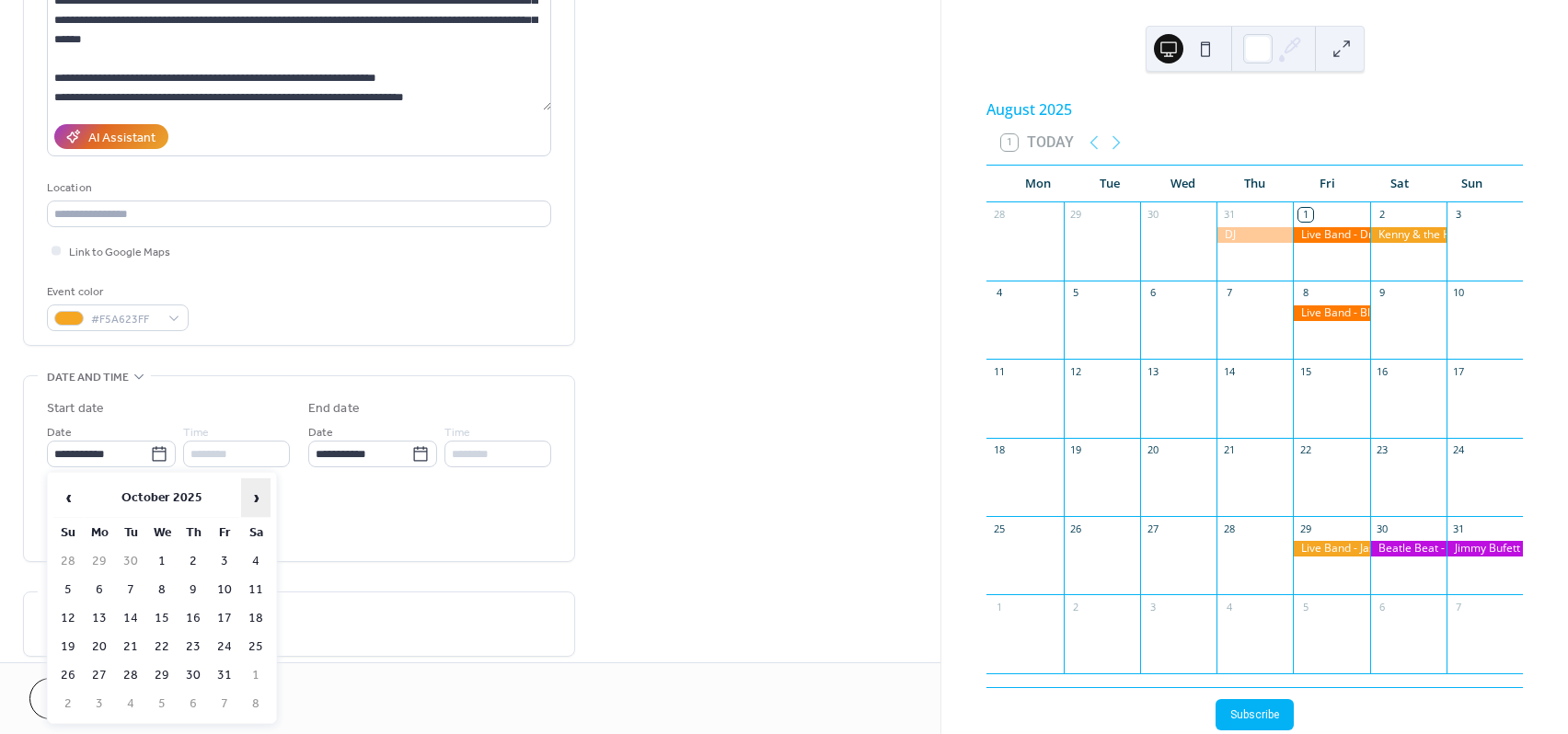 click on "›" at bounding box center (256, 498) 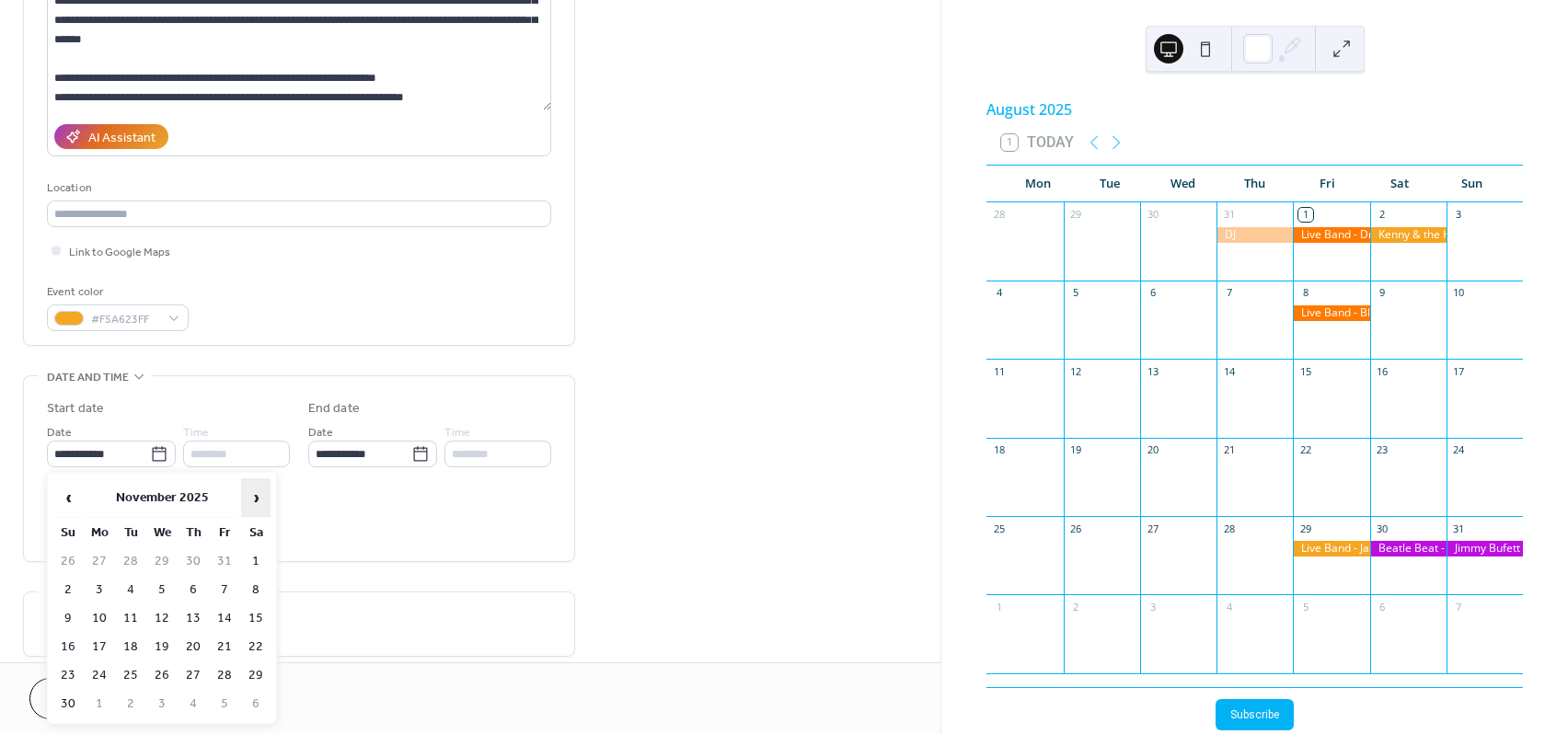click on "›" at bounding box center [256, 498] 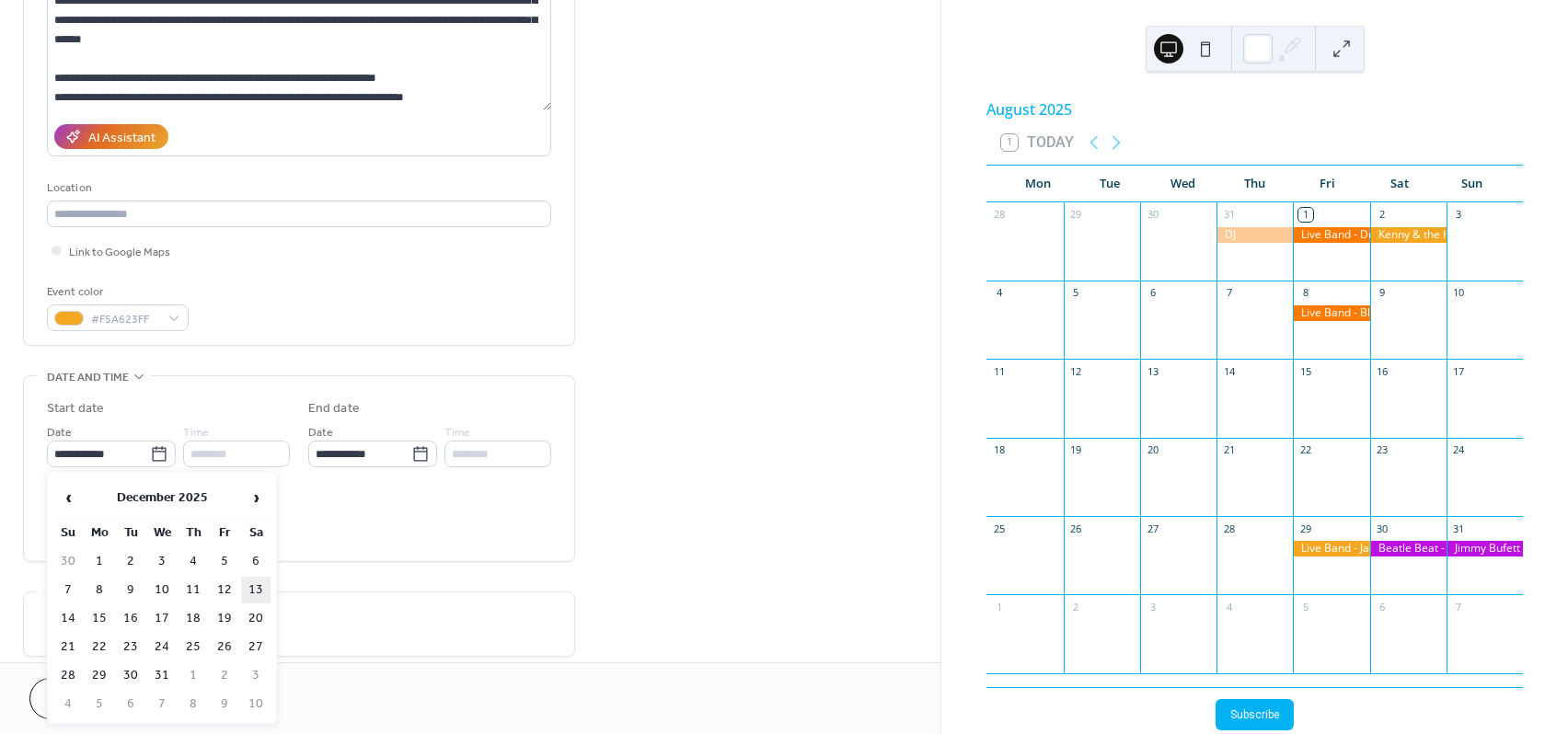 click on "13" at bounding box center [256, 590] 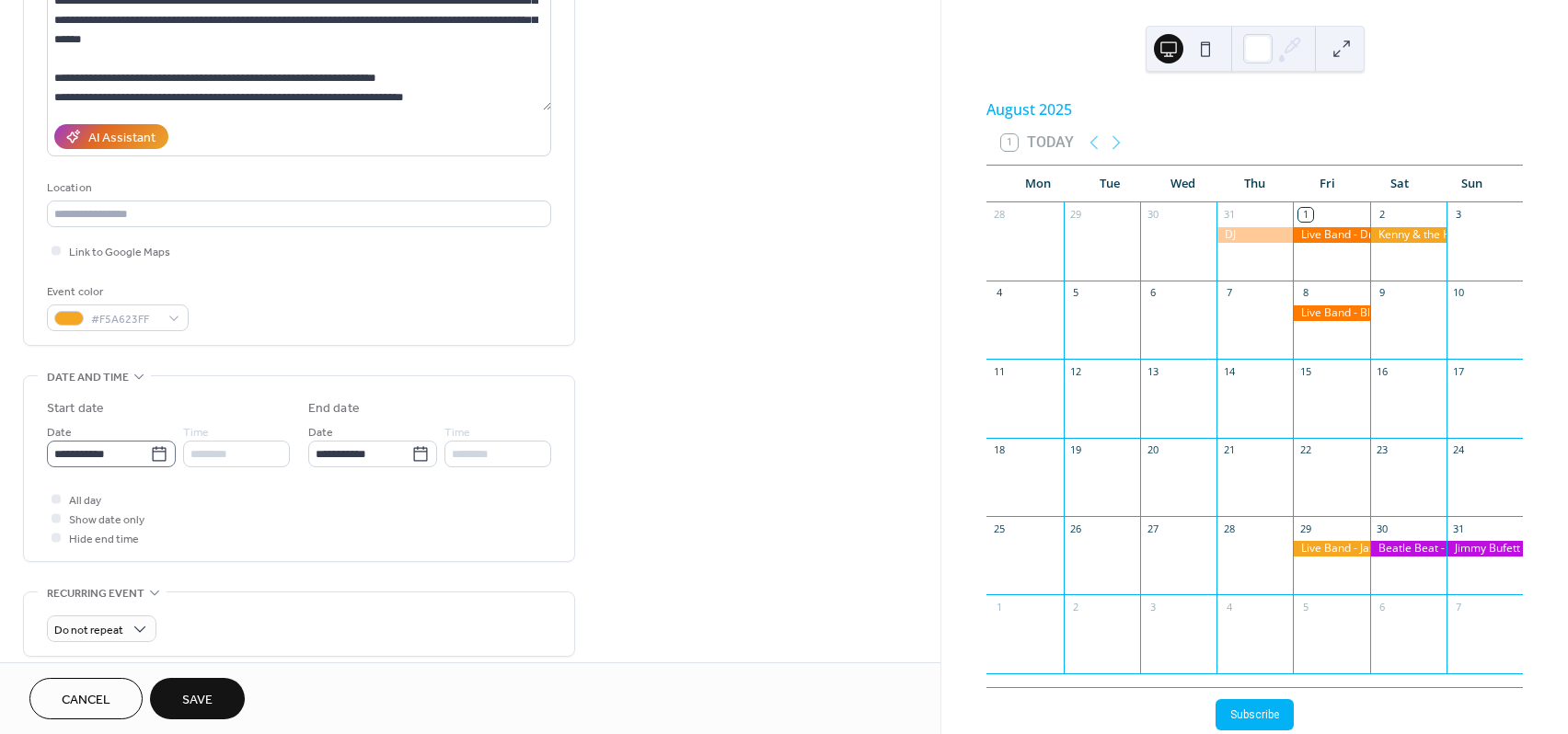 click on "**********" at bounding box center (111, 453) 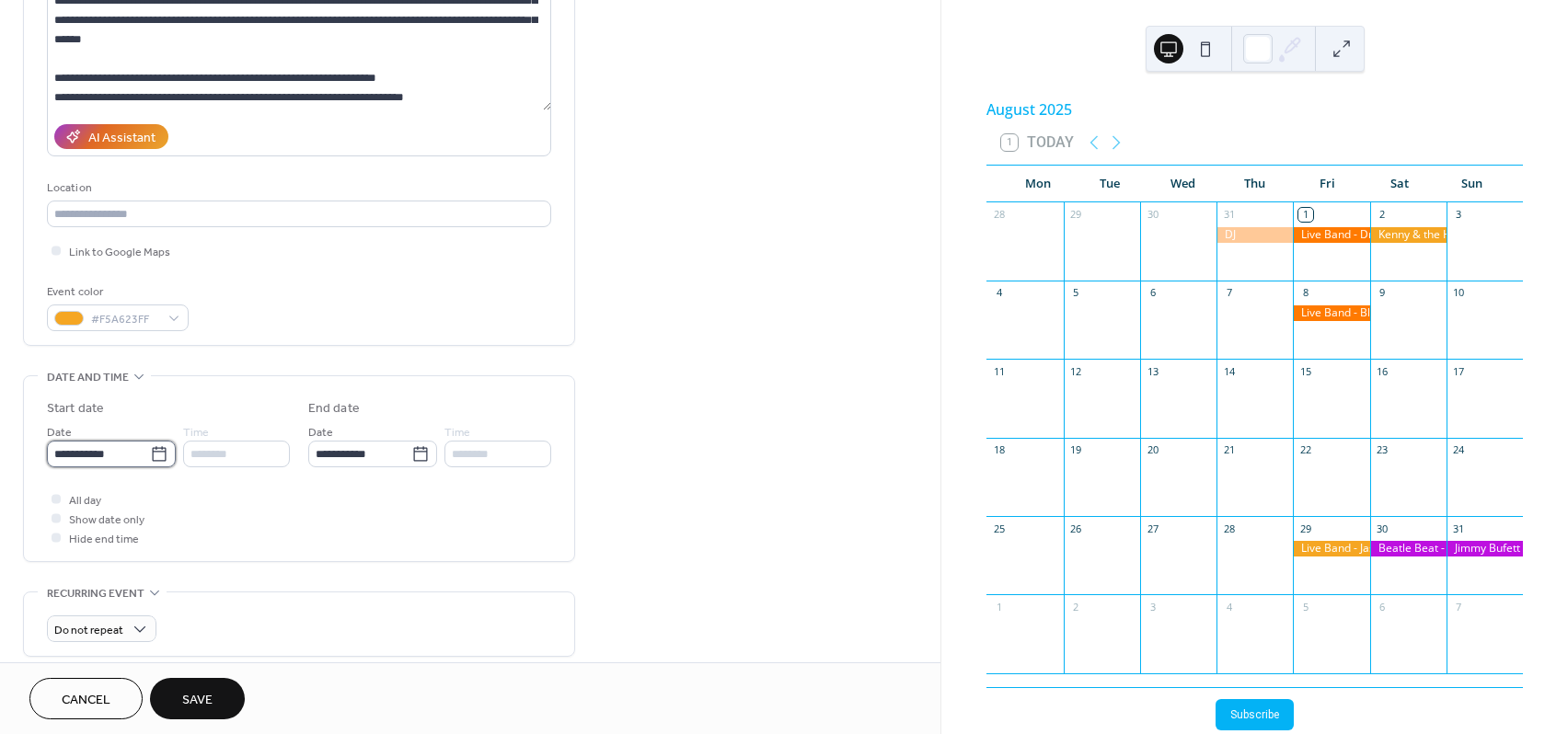 click on "**********" at bounding box center (98, 453) 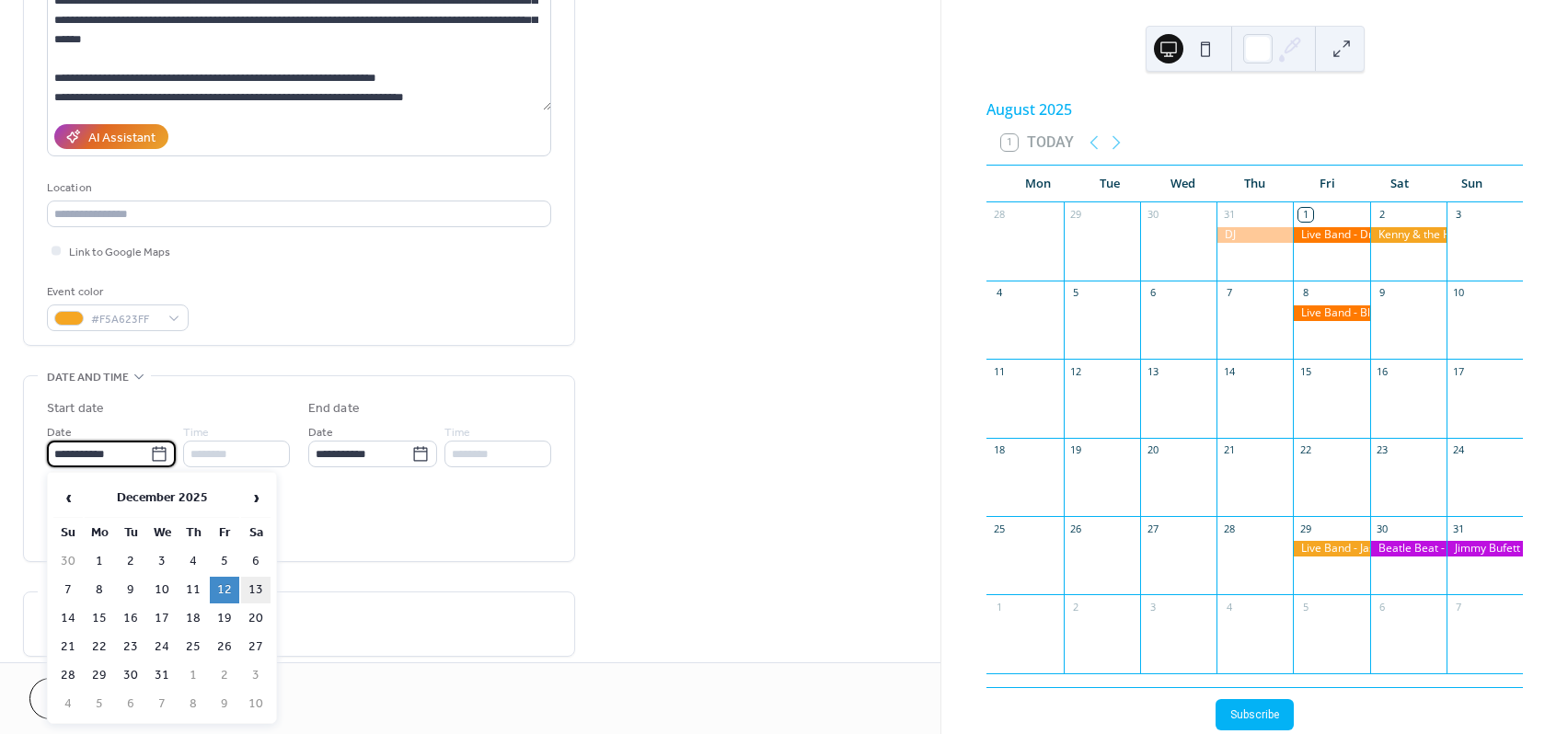 click on "13" at bounding box center (256, 590) 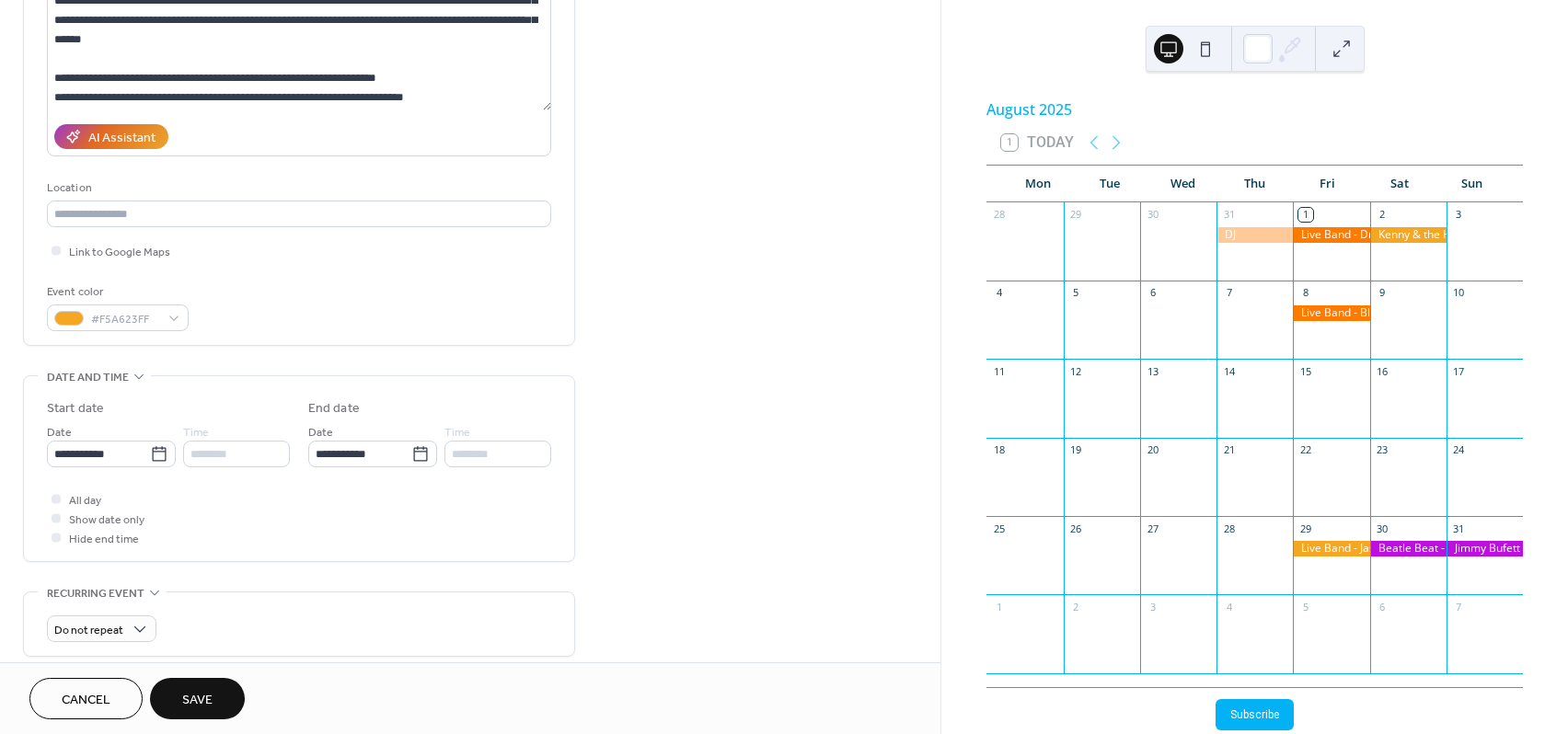 click on "All day Show date only Hide end time" at bounding box center [299, 518] 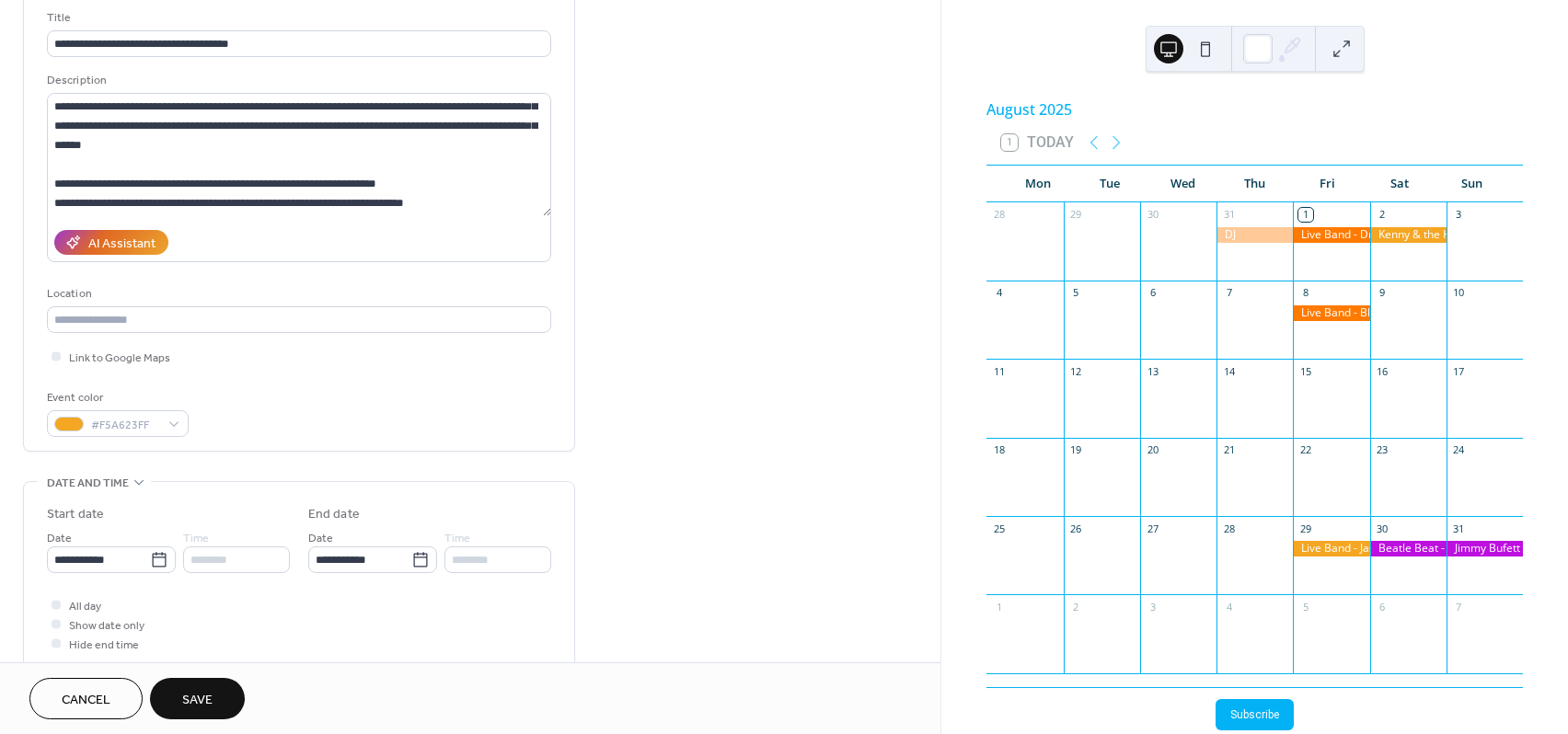 scroll, scrollTop: 45, scrollLeft: 0, axis: vertical 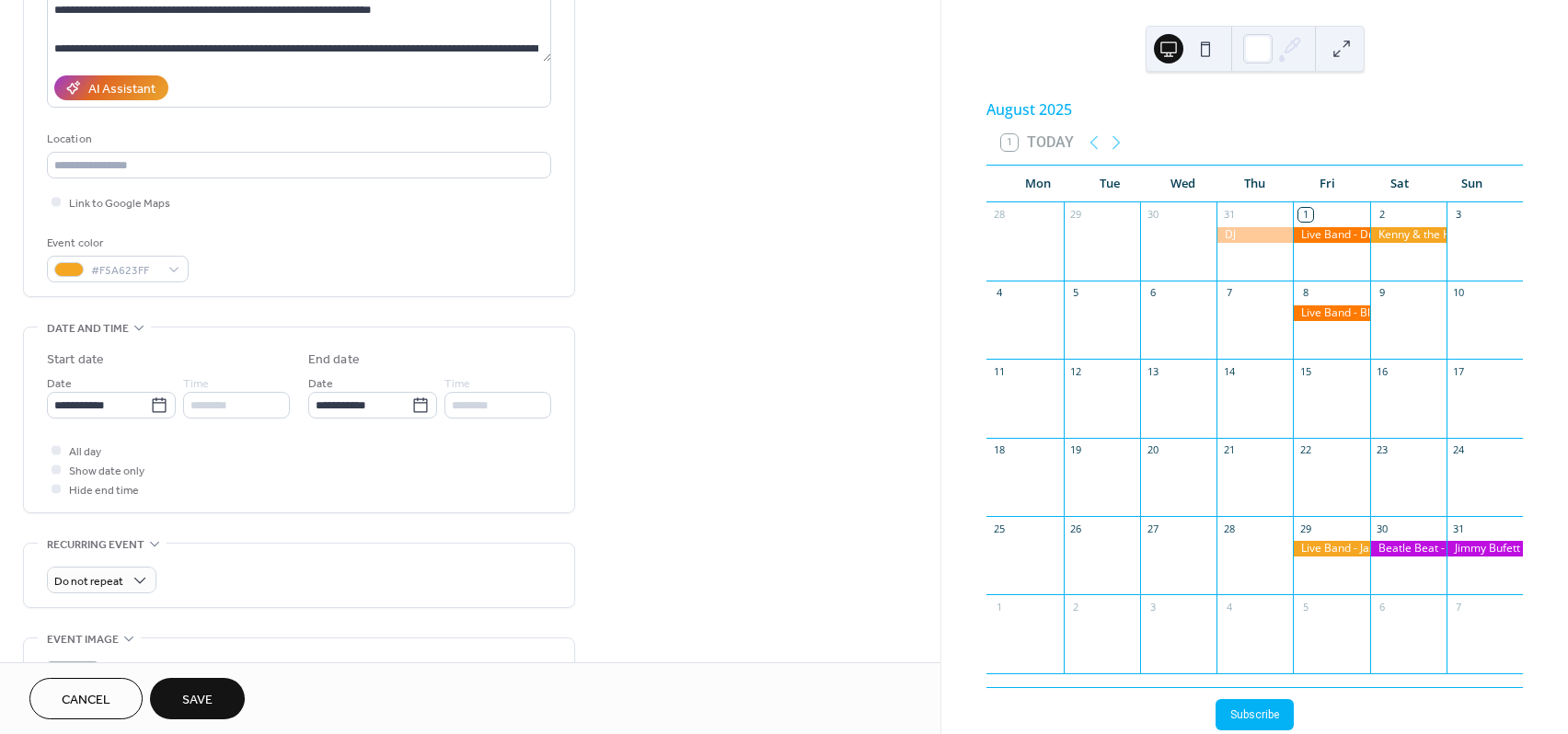 click on "Save" at bounding box center [197, 700] 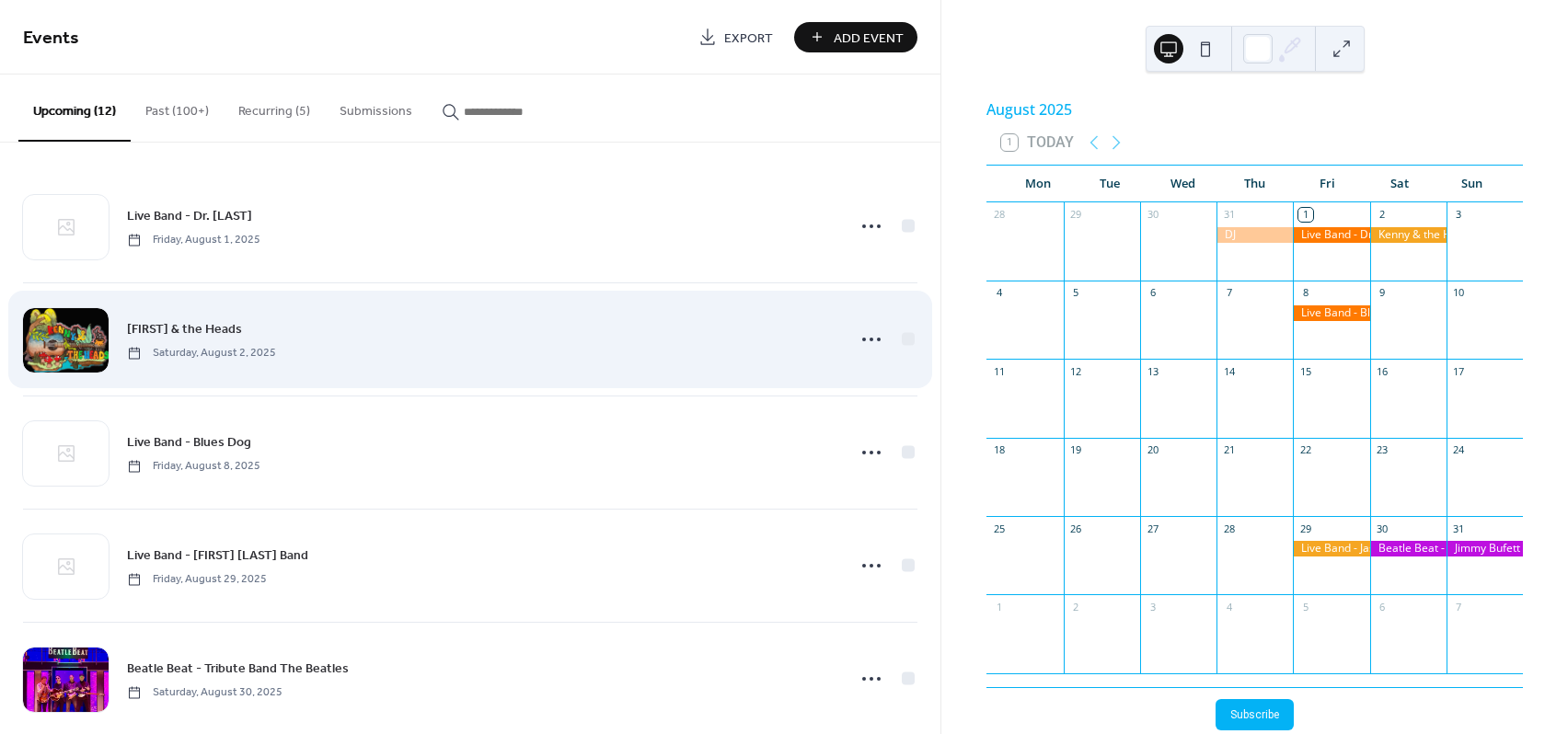 scroll, scrollTop: 820, scrollLeft: 0, axis: vertical 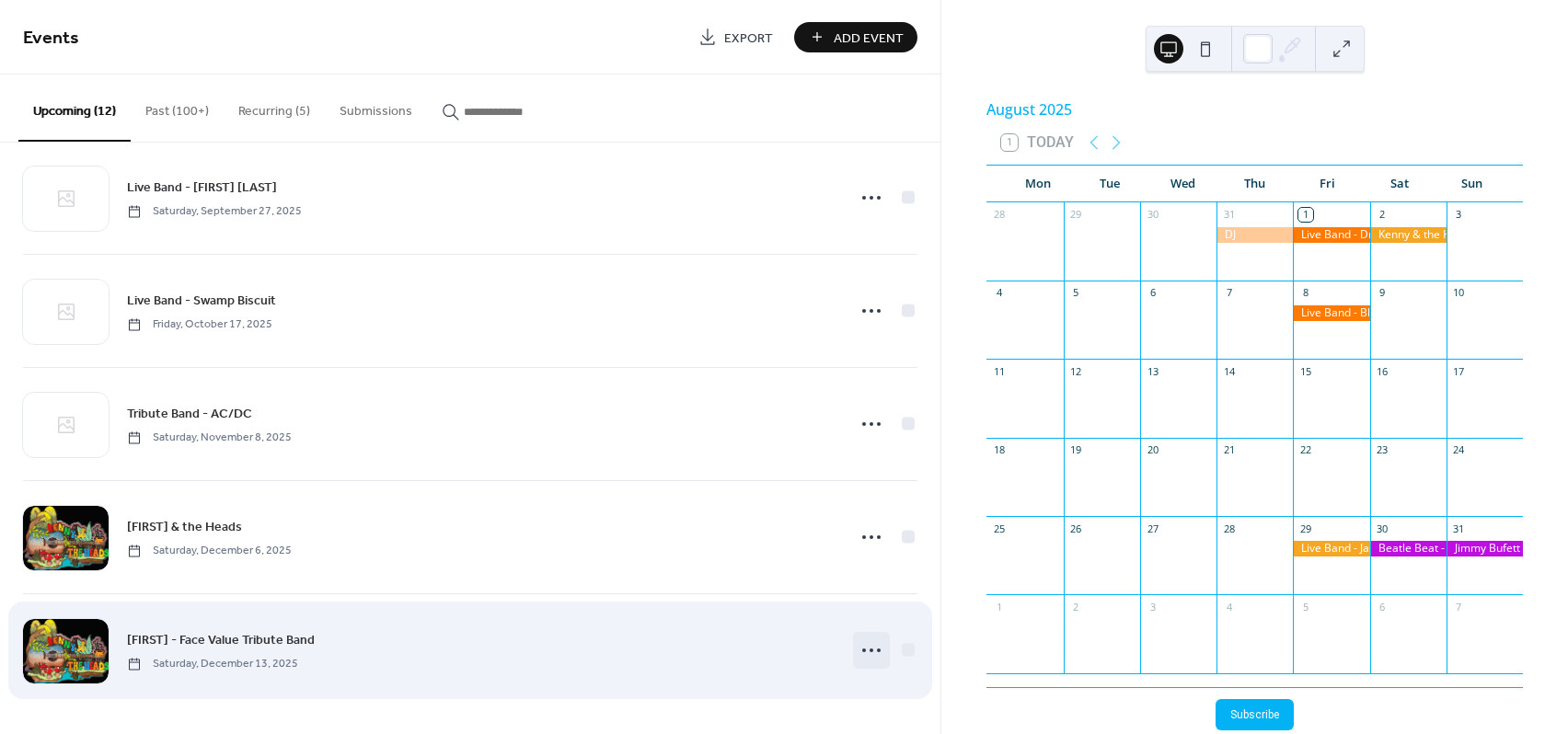 click 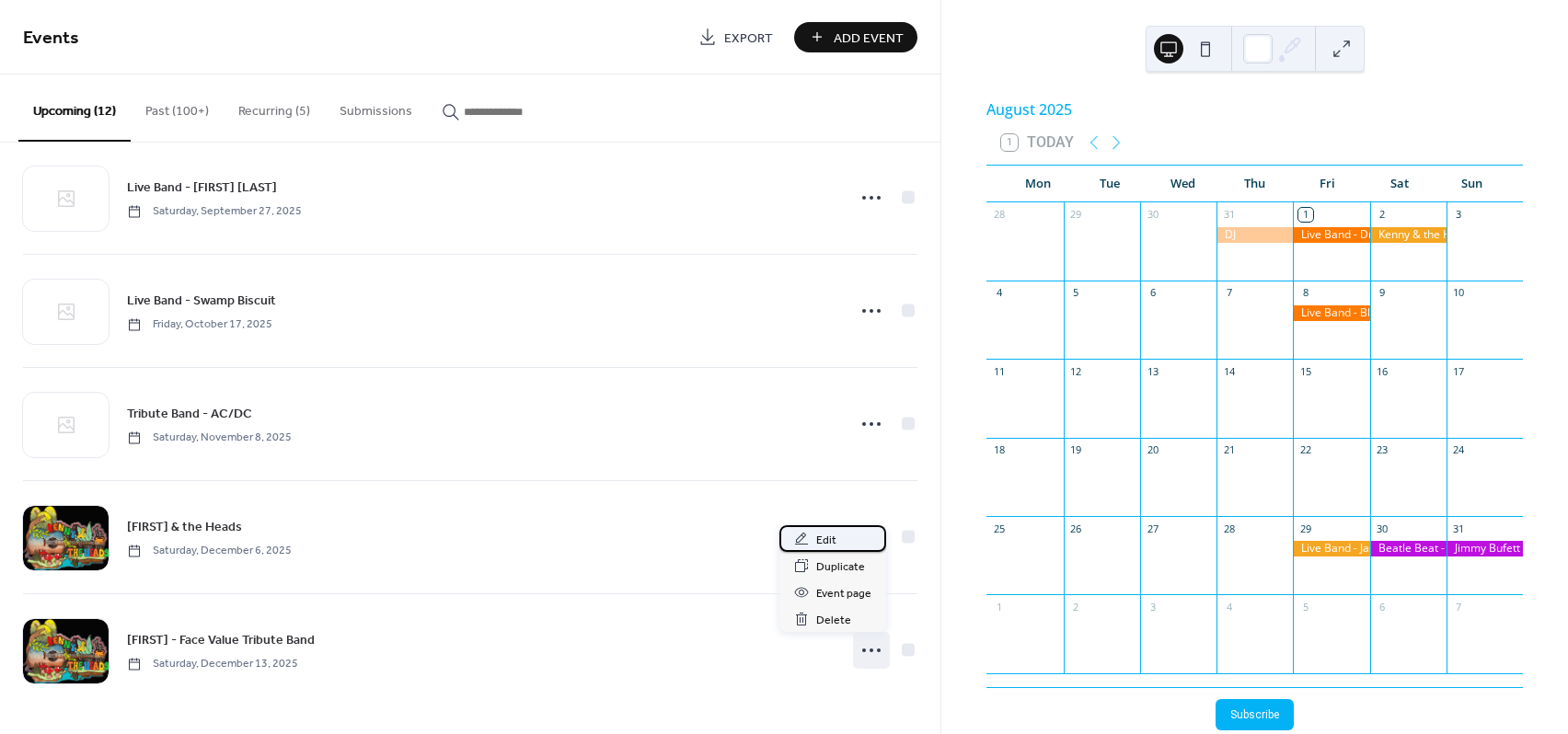 click on "Edit" at bounding box center (826, 540) 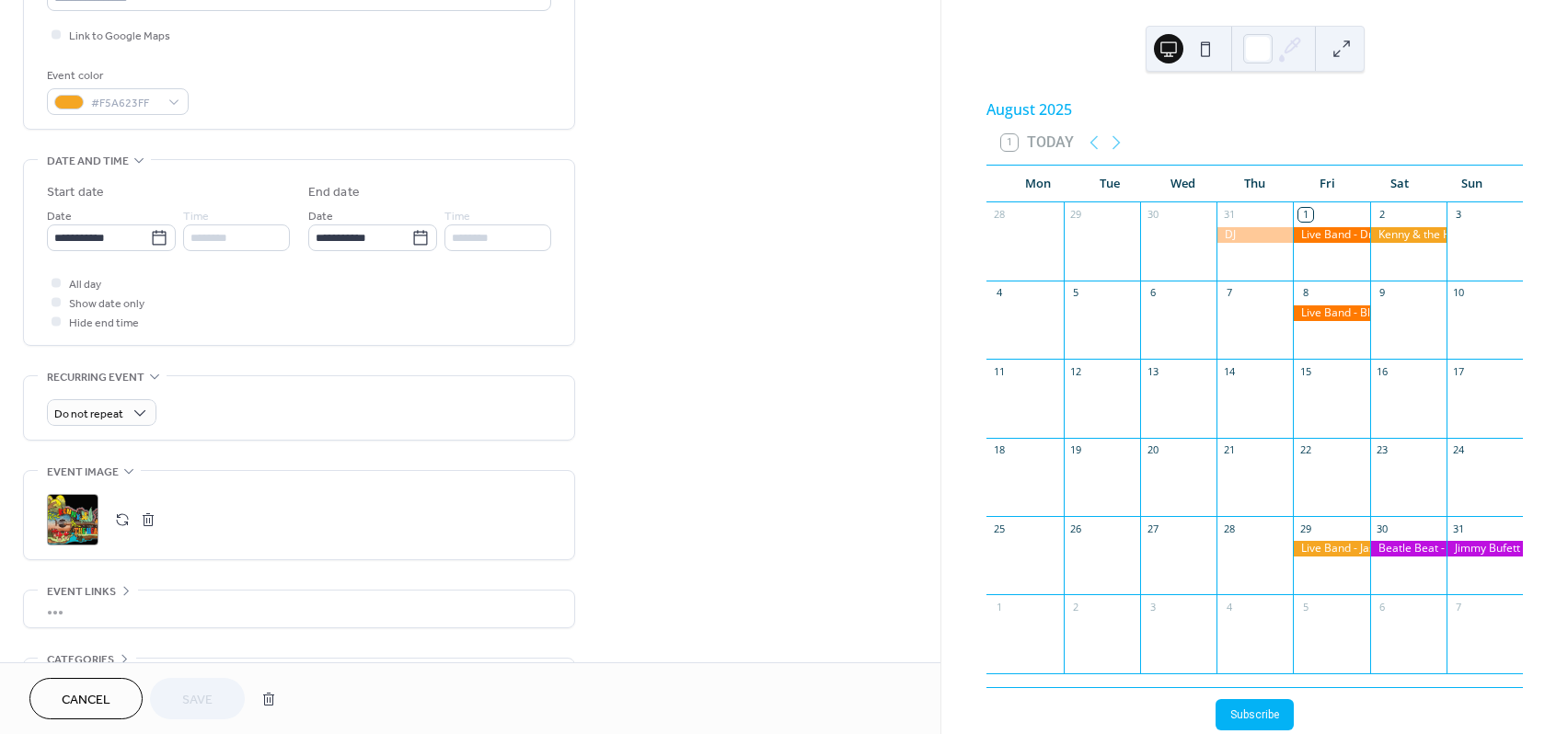 scroll, scrollTop: 442, scrollLeft: 0, axis: vertical 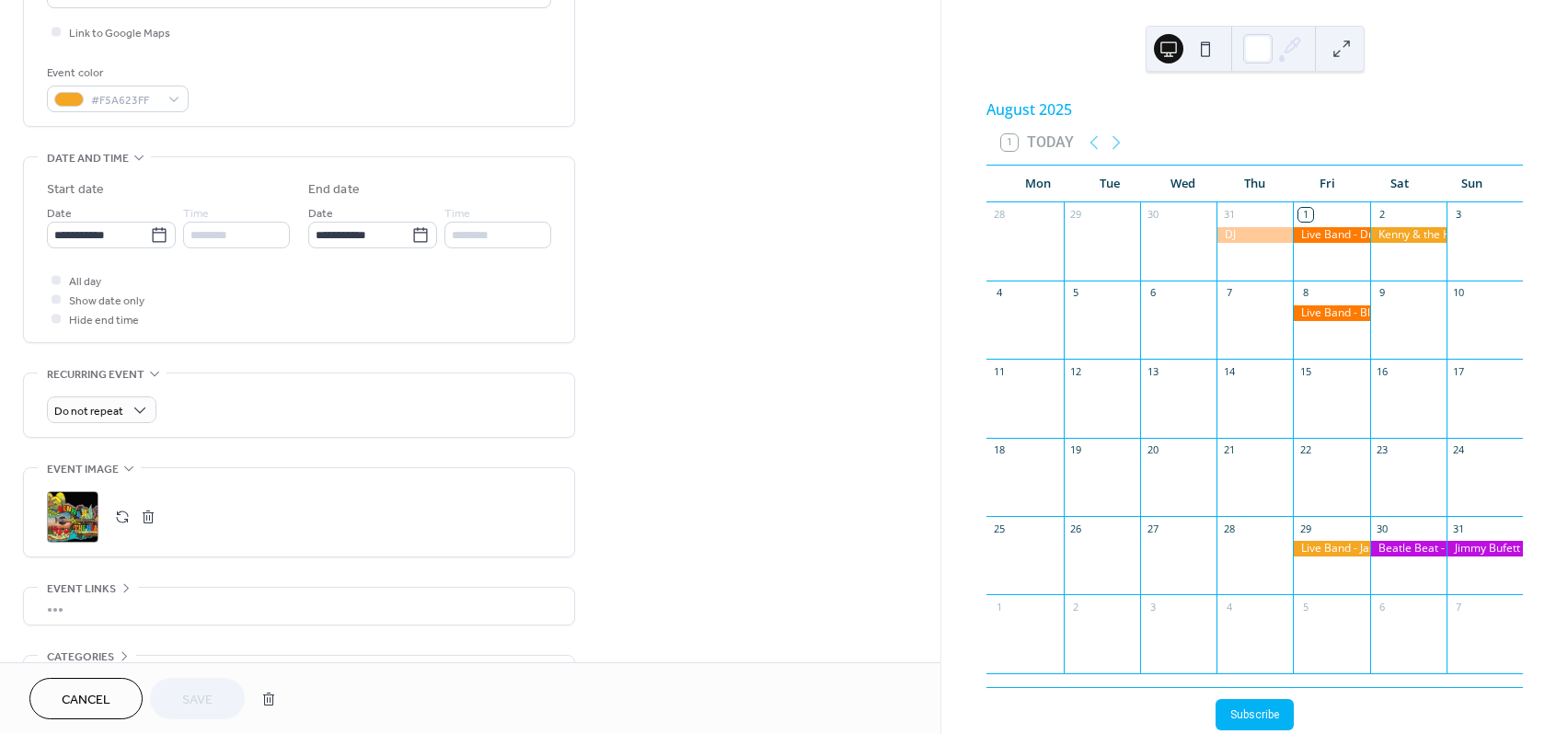 click at bounding box center (122, 517) 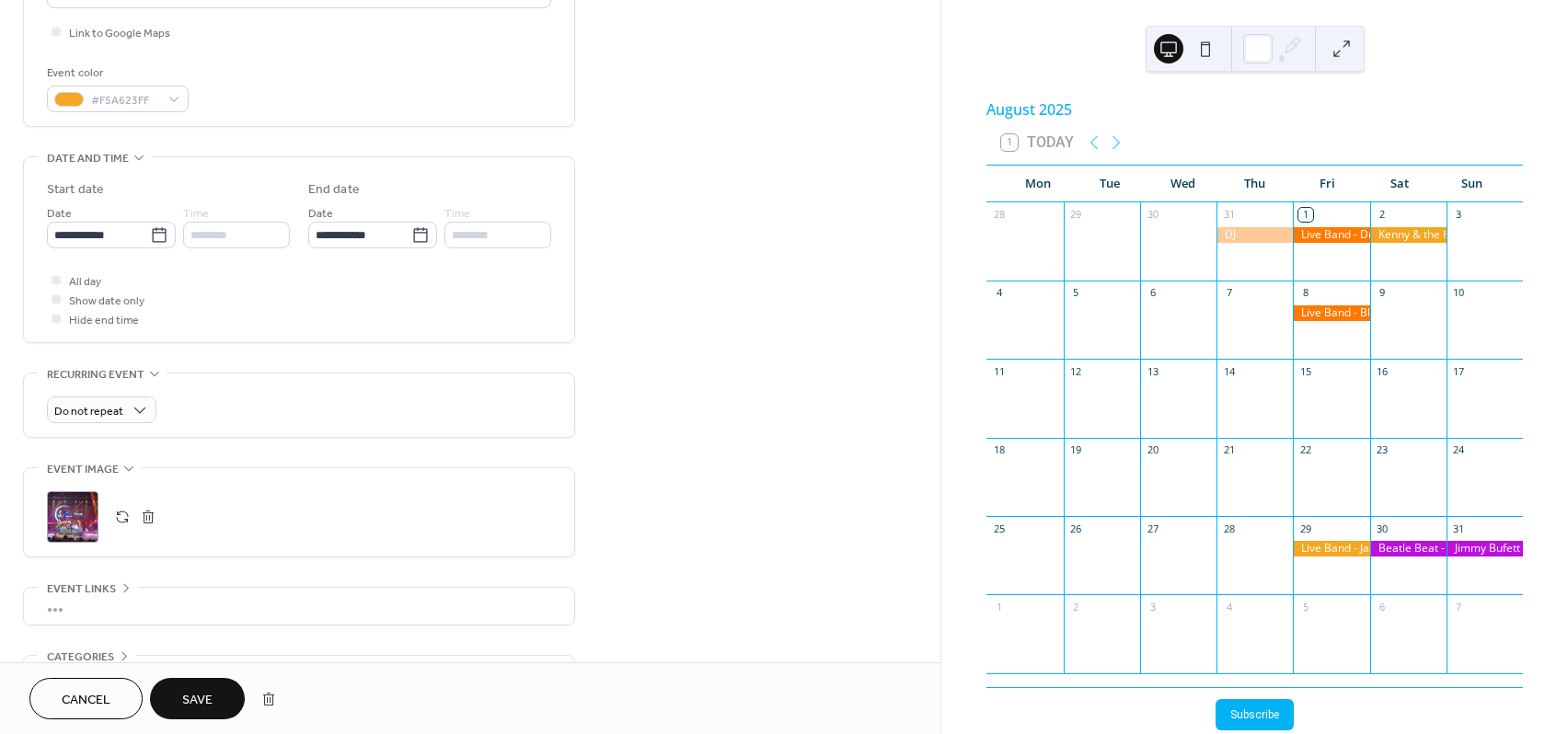click on "Save" at bounding box center [197, 700] 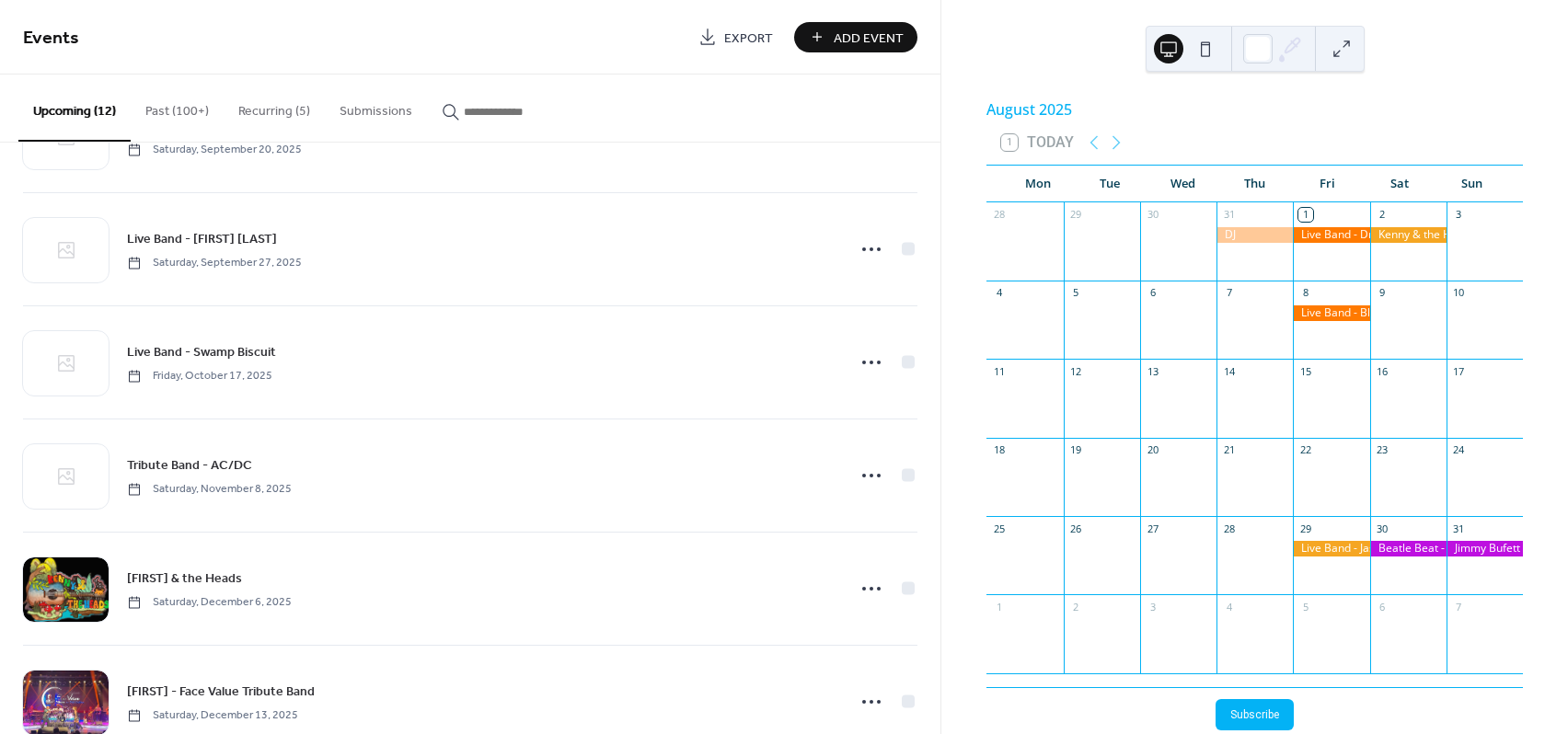 scroll, scrollTop: 820, scrollLeft: 0, axis: vertical 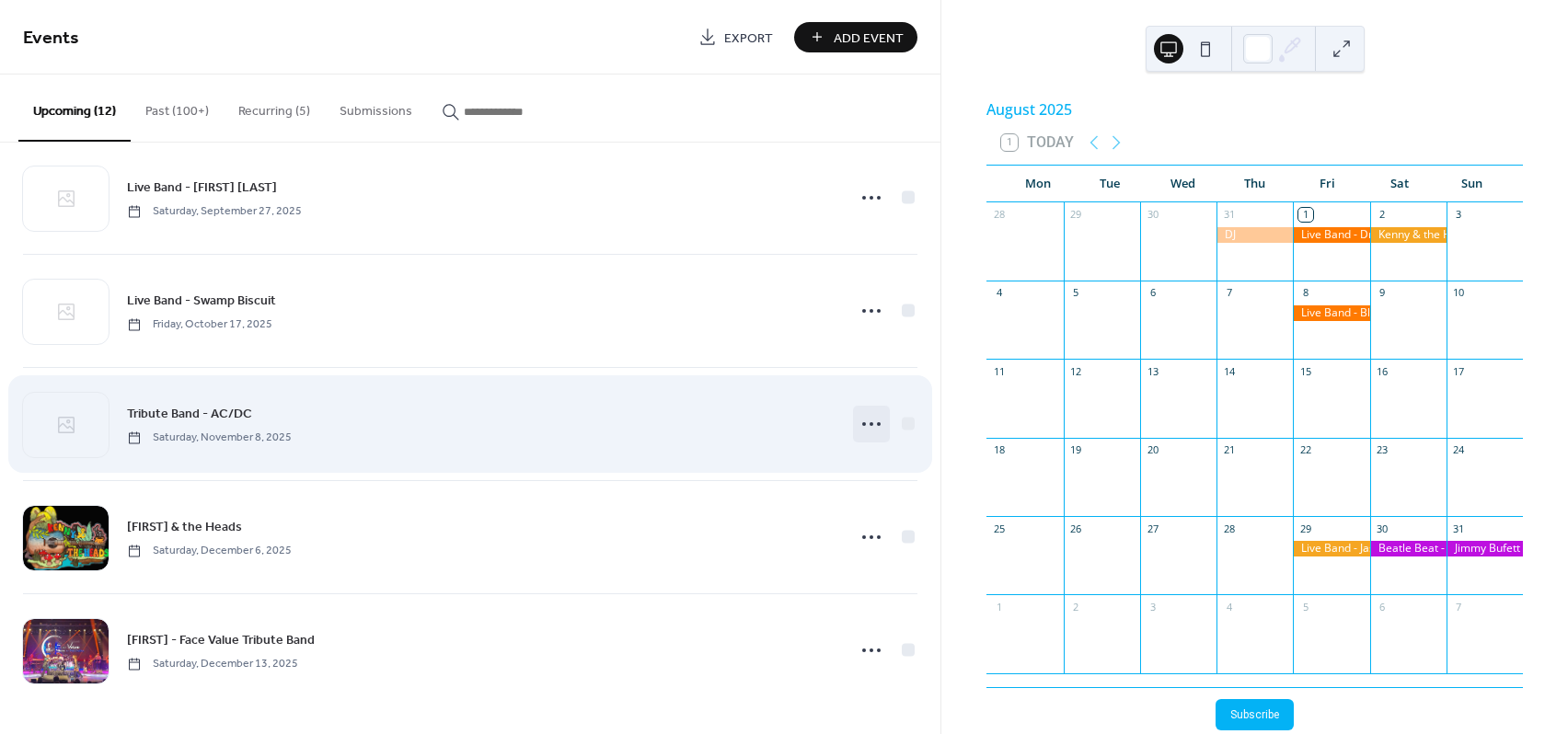 click 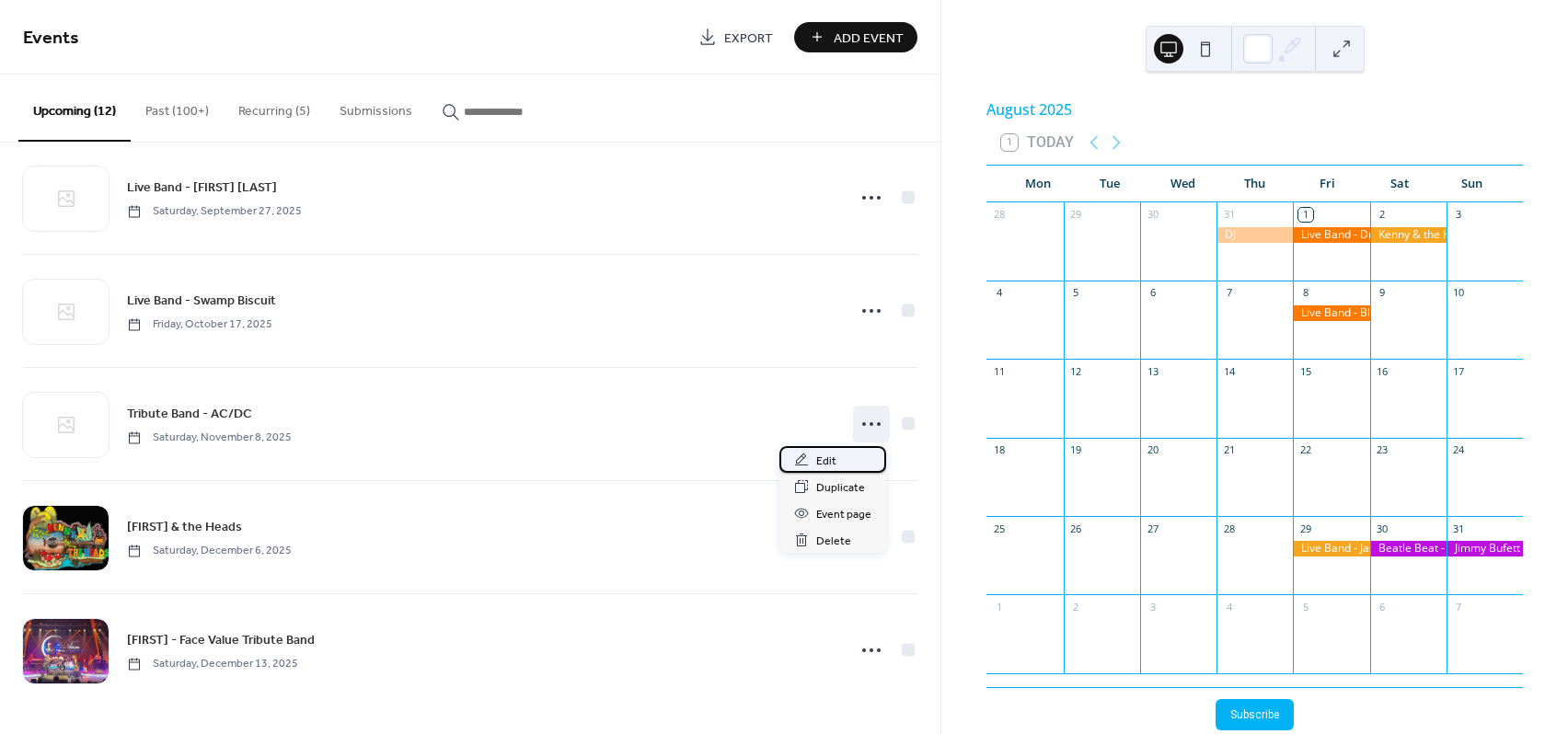 click on "Edit" at bounding box center (826, 461) 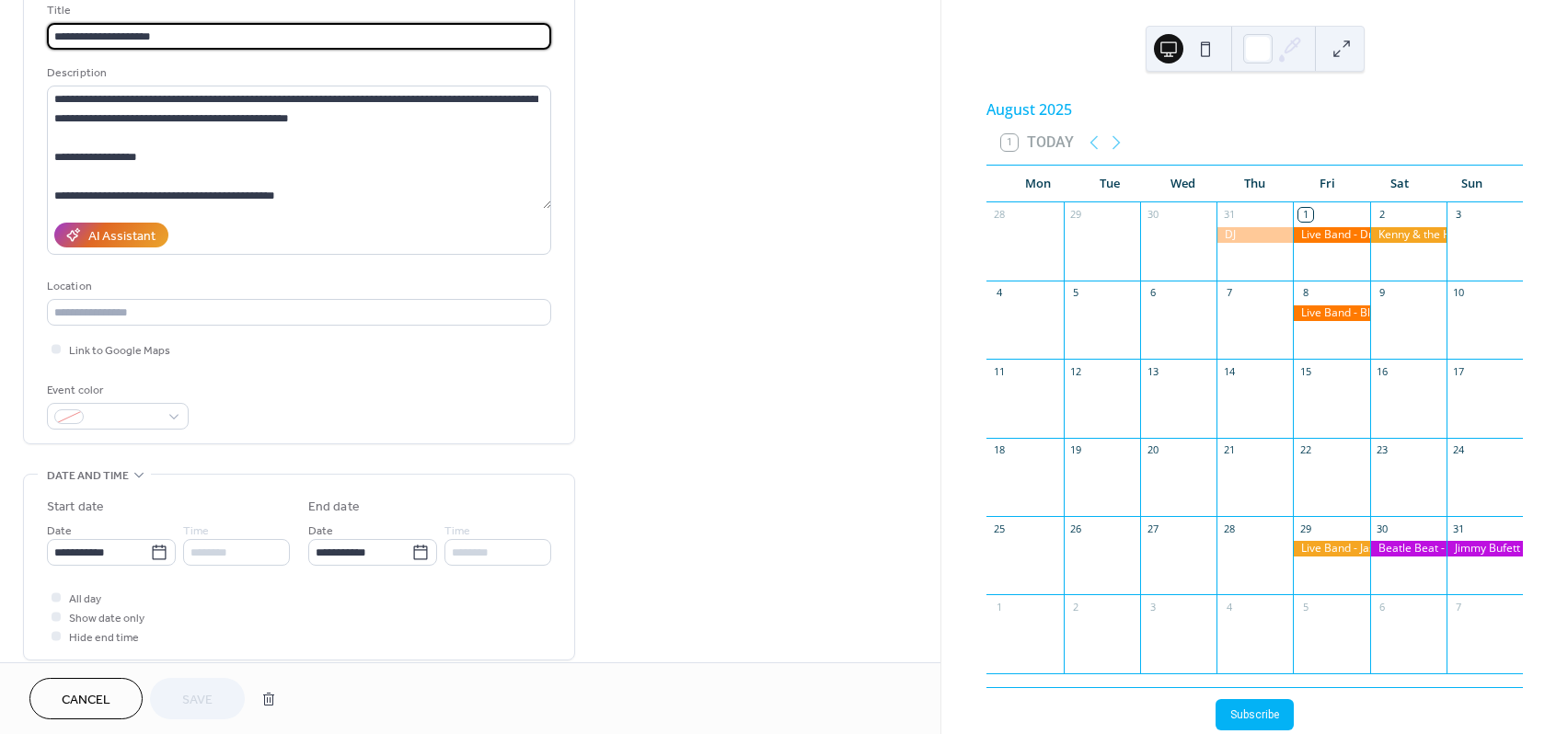 scroll, scrollTop: 361, scrollLeft: 0, axis: vertical 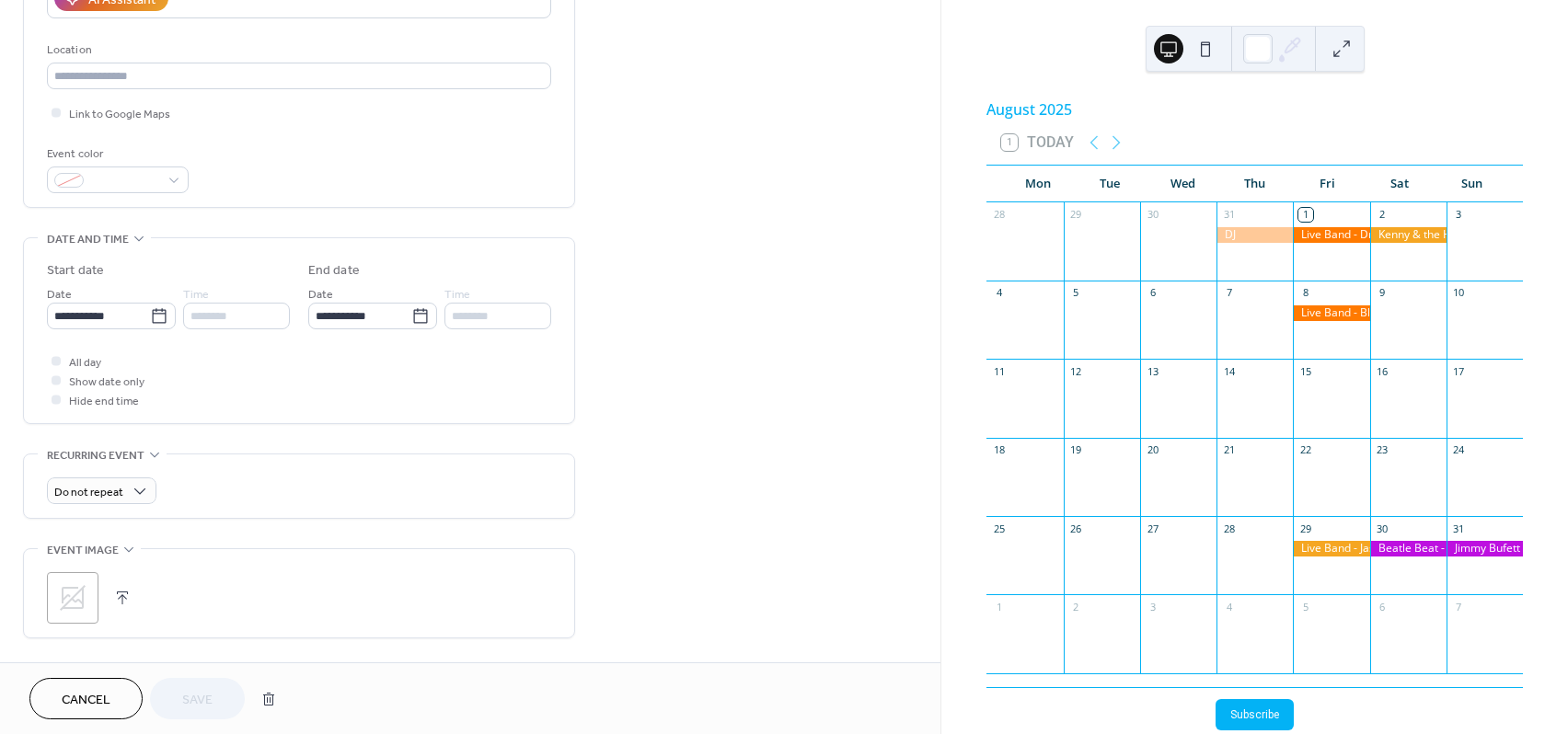 click 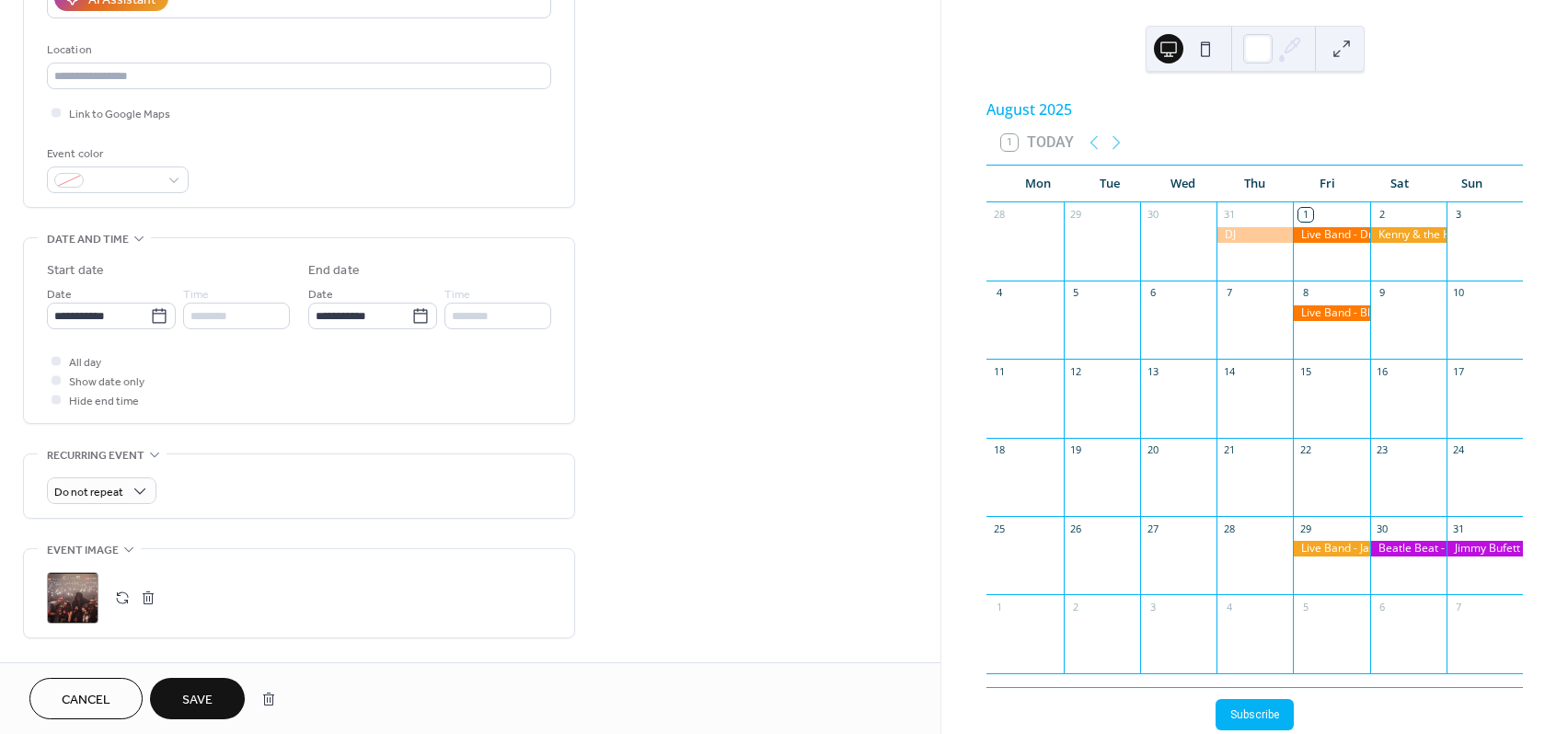 click on "Save" at bounding box center (197, 700) 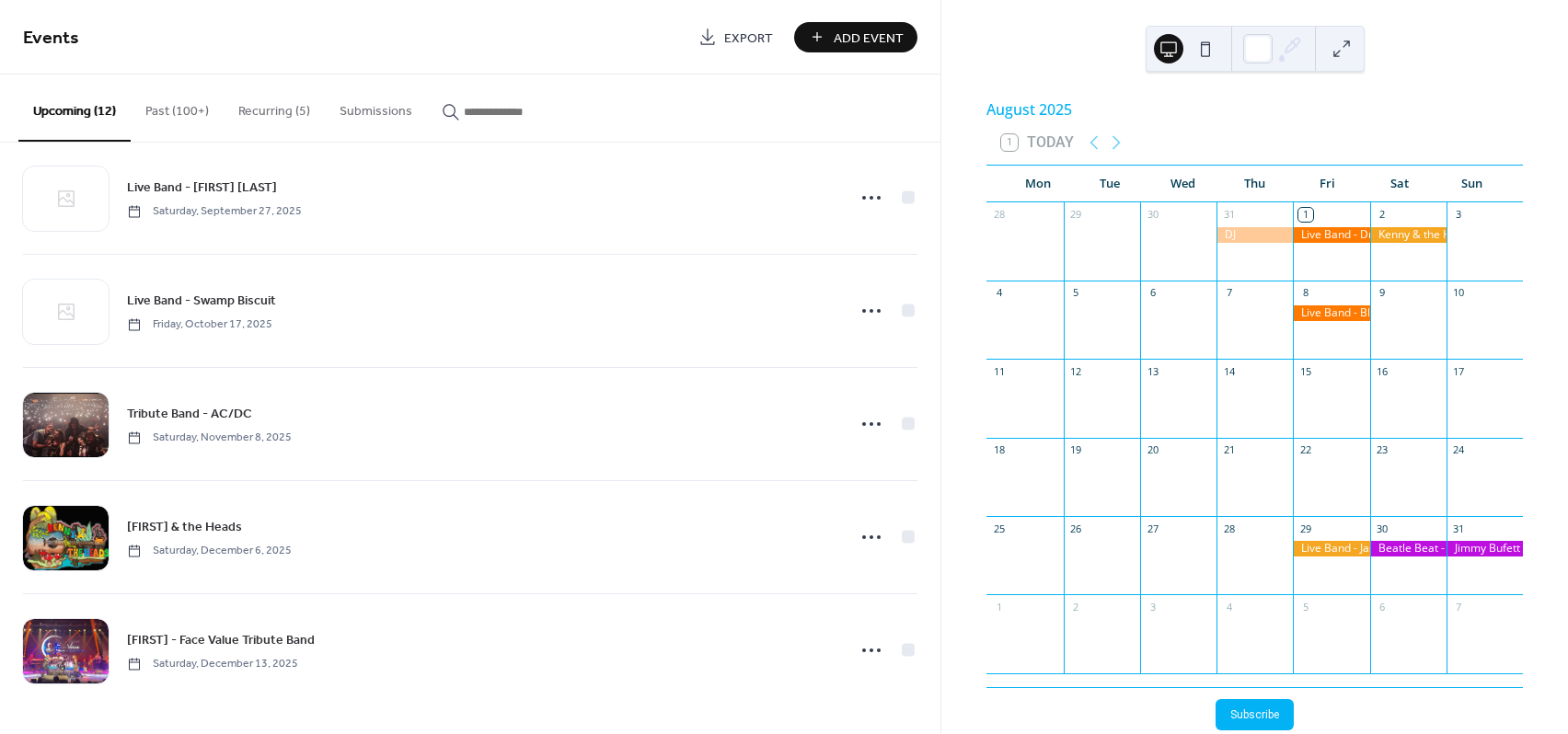 scroll, scrollTop: 0, scrollLeft: 0, axis: both 